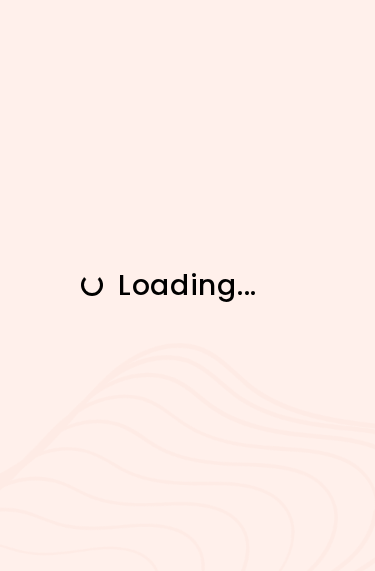 scroll, scrollTop: 0, scrollLeft: 0, axis: both 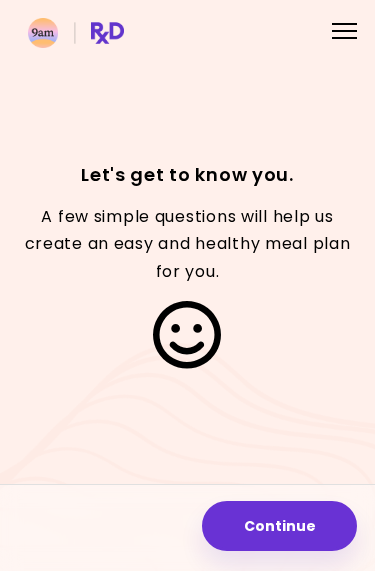 click on "Continue" at bounding box center (279, 526) 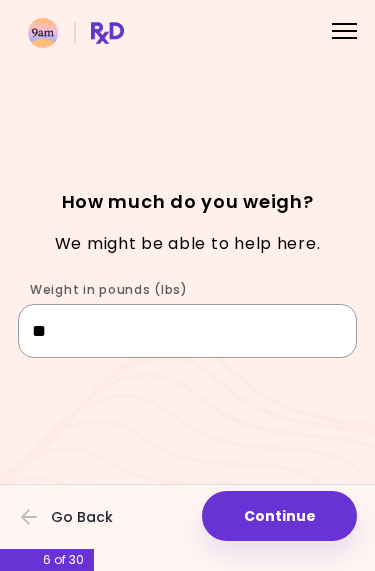 click on "**" at bounding box center [187, 331] 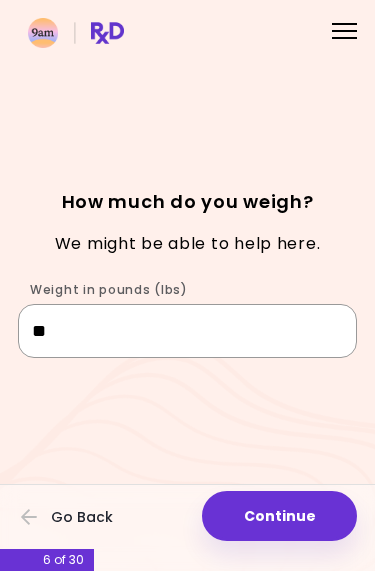 type on "*" 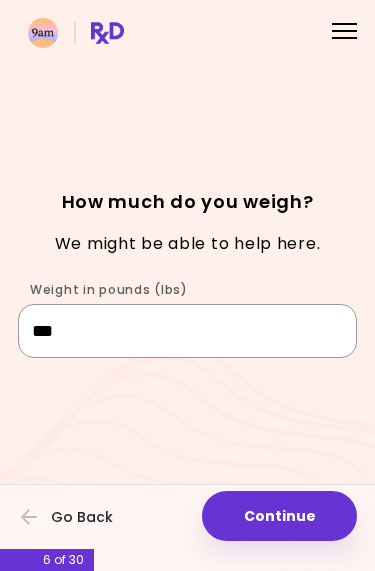 type on "***" 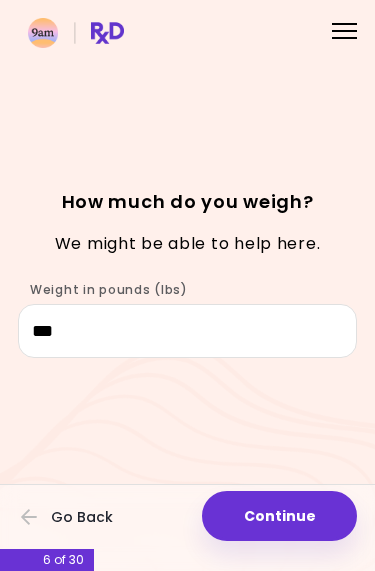 click on "How much do you weigh?" at bounding box center (187, 201) 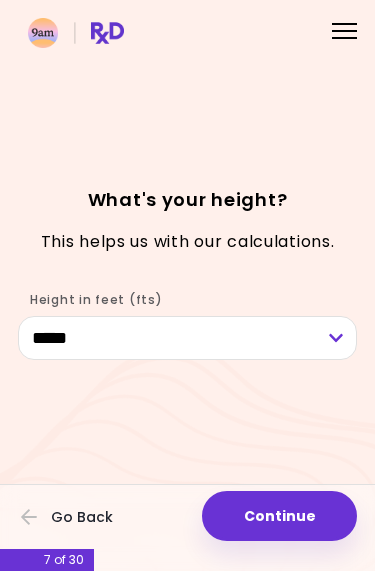 click on "Continue" at bounding box center (279, 516) 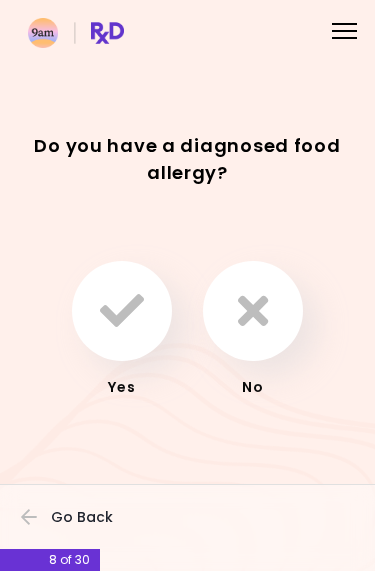 click at bounding box center [253, 311] 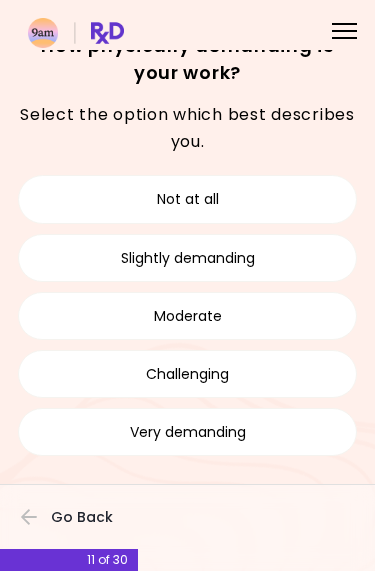 scroll, scrollTop: 37, scrollLeft: 0, axis: vertical 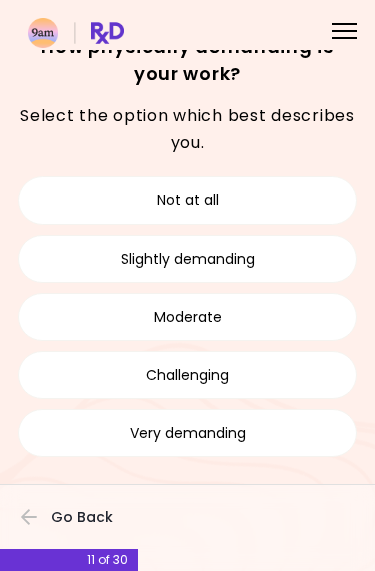 click on "Slightly demanding" at bounding box center [187, 259] 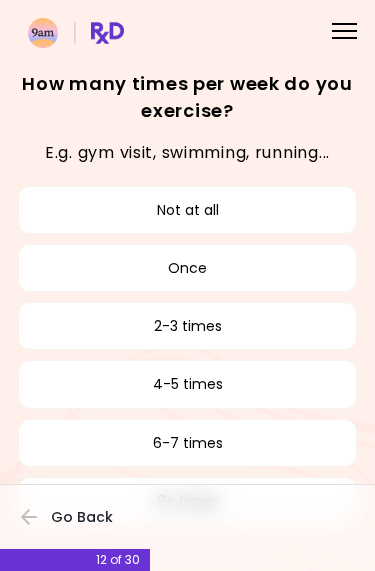 click on "2-3 times" at bounding box center (187, 326) 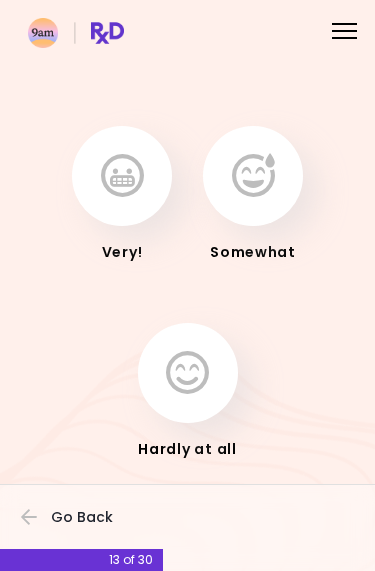 scroll, scrollTop: 45, scrollLeft: 0, axis: vertical 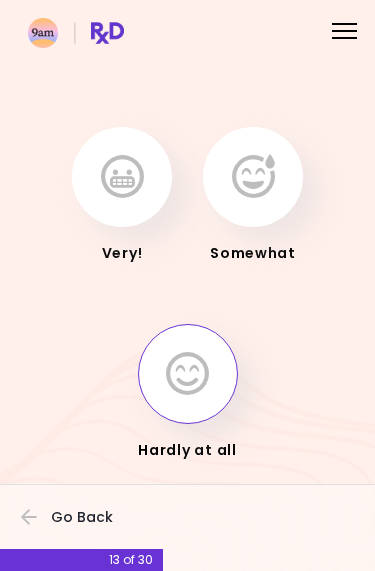 click at bounding box center [187, 374] 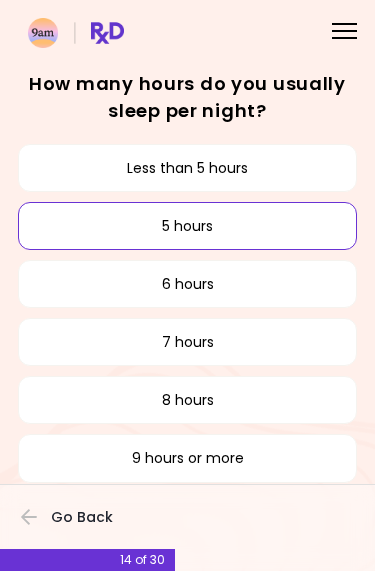 click on "5 hours" at bounding box center (187, 226) 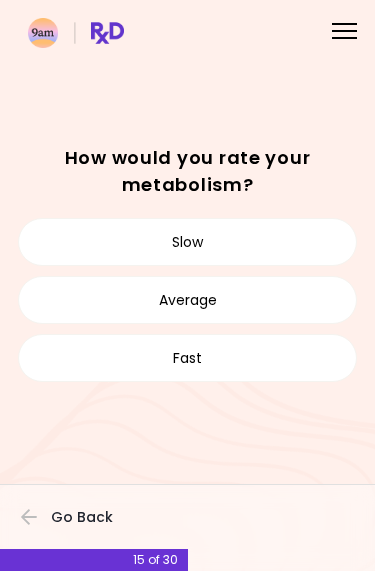 click on "Slow" at bounding box center [187, 242] 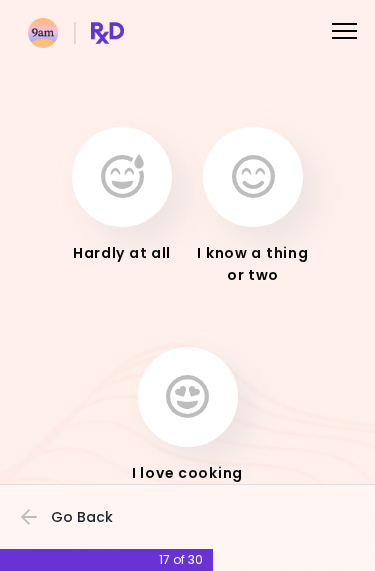 scroll, scrollTop: 73, scrollLeft: 0, axis: vertical 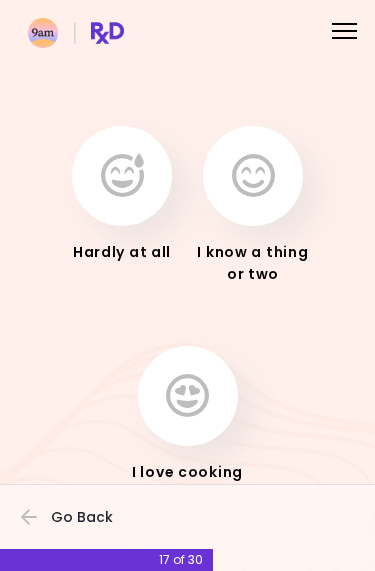click at bounding box center [253, 176] 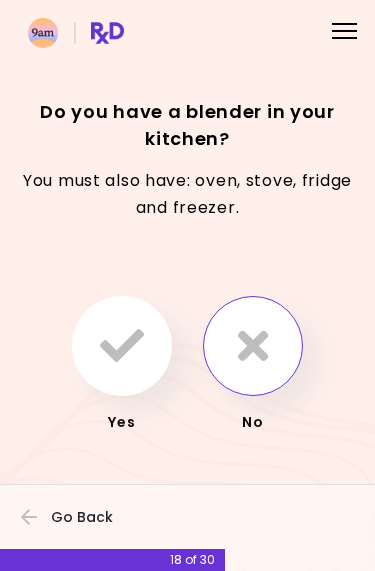 click at bounding box center [253, 346] 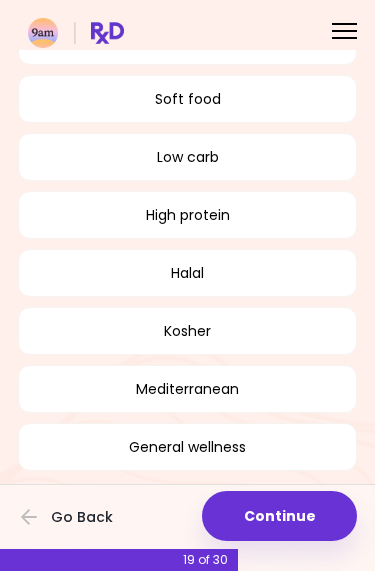 scroll, scrollTop: 481, scrollLeft: 0, axis: vertical 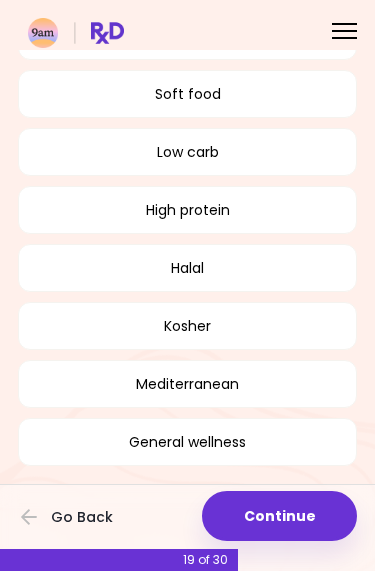 click on "Mediterranean" at bounding box center [187, 384] 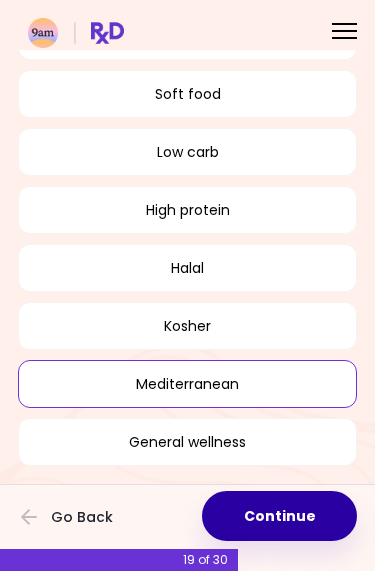 click on "Continue" at bounding box center [279, 516] 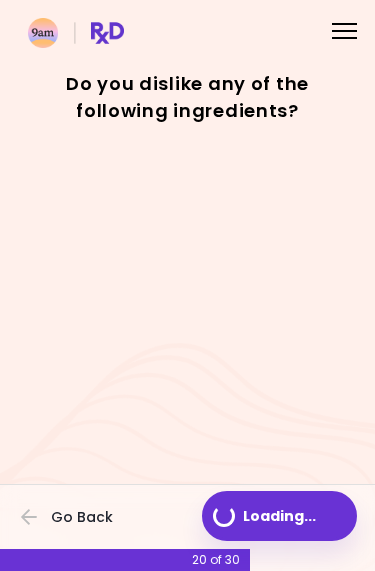 scroll, scrollTop: 0, scrollLeft: 0, axis: both 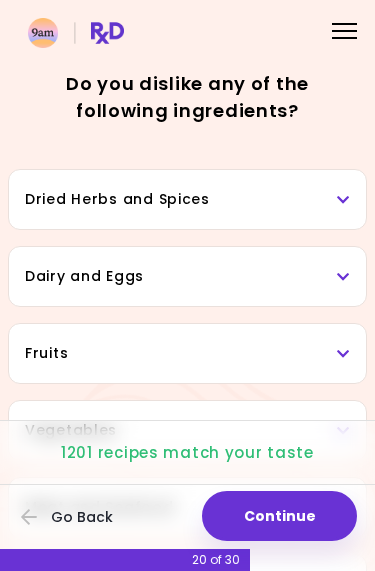 click on "Dried Herbs and Spices" at bounding box center [187, 199] 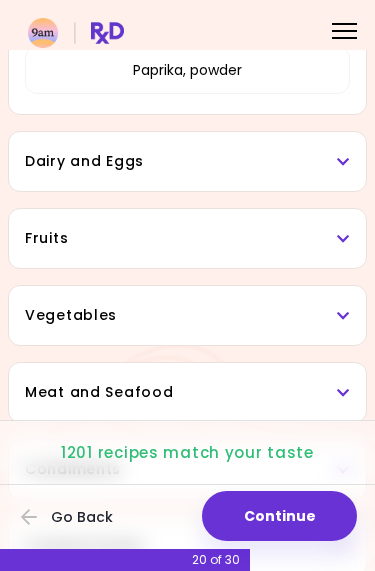 scroll, scrollTop: 596, scrollLeft: 0, axis: vertical 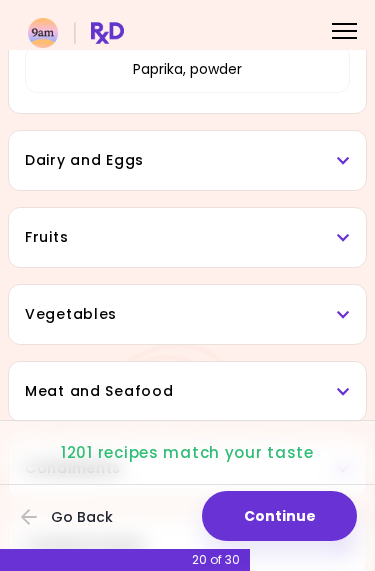 click on "Dairy and Eggs" at bounding box center [187, 160] 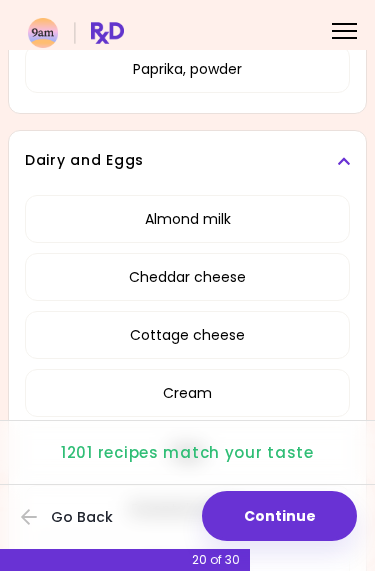 click on "Almond milk" at bounding box center [187, 219] 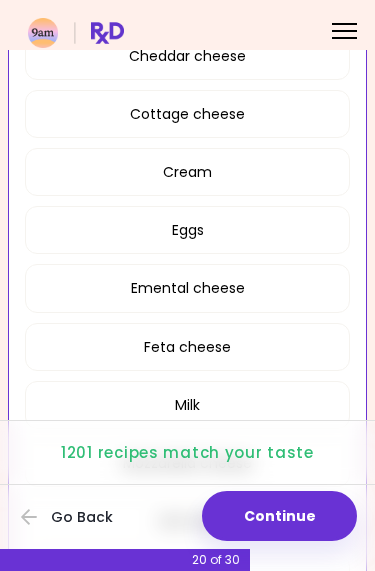 scroll, scrollTop: 818, scrollLeft: 0, axis: vertical 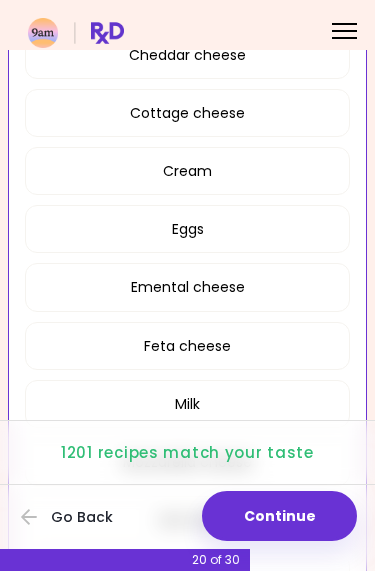 click on "Emental cheese" at bounding box center [187, 287] 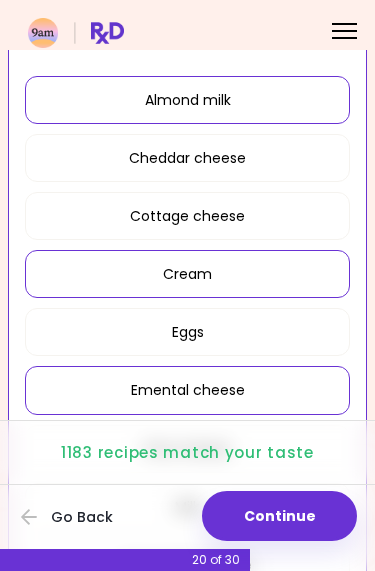scroll, scrollTop: 718, scrollLeft: 0, axis: vertical 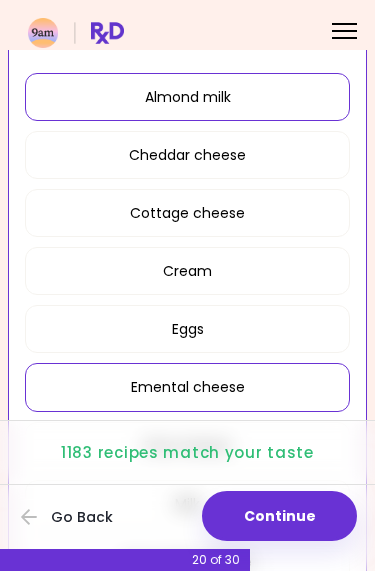 click on "Cottage cheese" at bounding box center [187, 213] 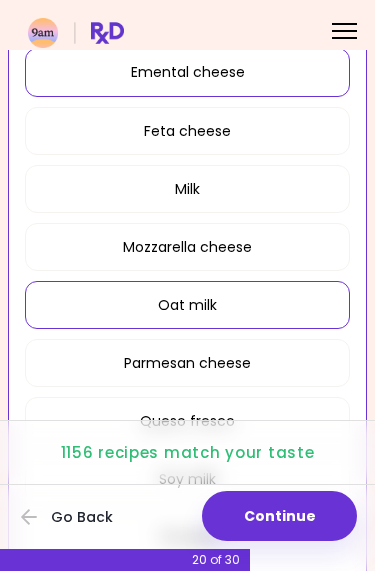 scroll, scrollTop: 1044, scrollLeft: 0, axis: vertical 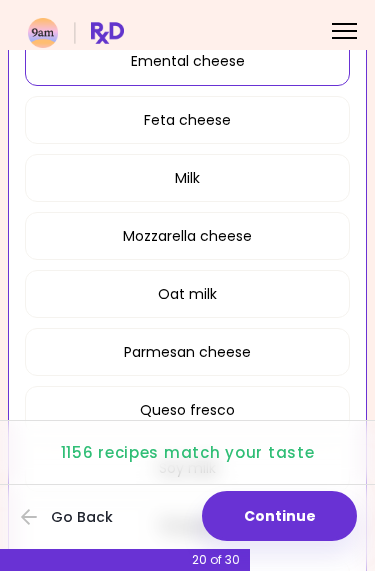 click on "Oat milk" at bounding box center [187, 294] 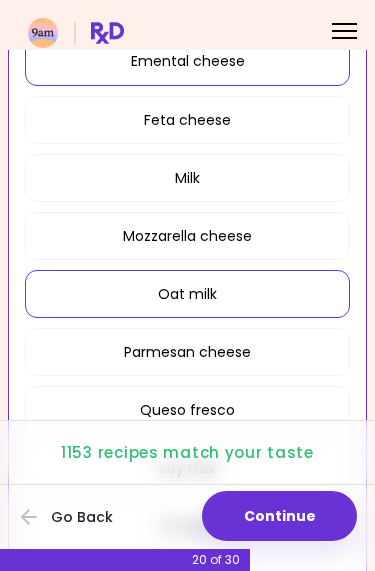 click on "Oat milk" at bounding box center [187, 294] 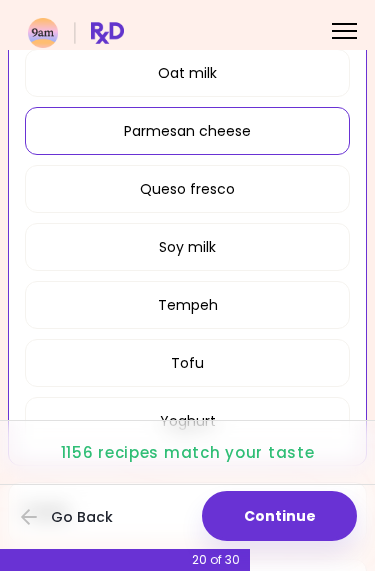 scroll, scrollTop: 1273, scrollLeft: 0, axis: vertical 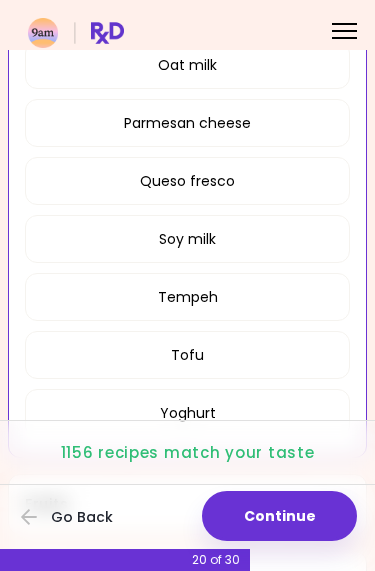 click on "Soy milk" at bounding box center (187, 239) 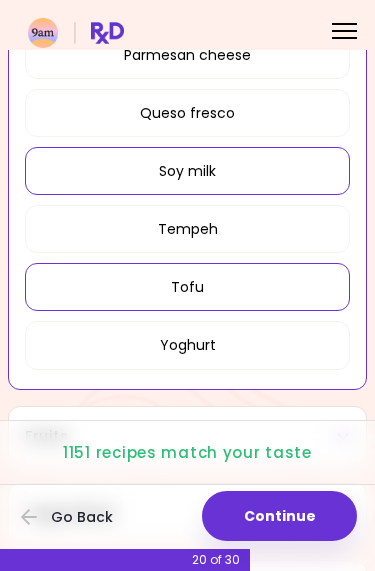 scroll, scrollTop: 1354, scrollLeft: 0, axis: vertical 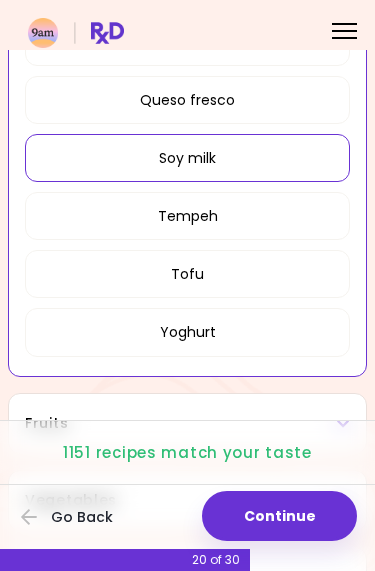 click on "Tofu" at bounding box center (187, 274) 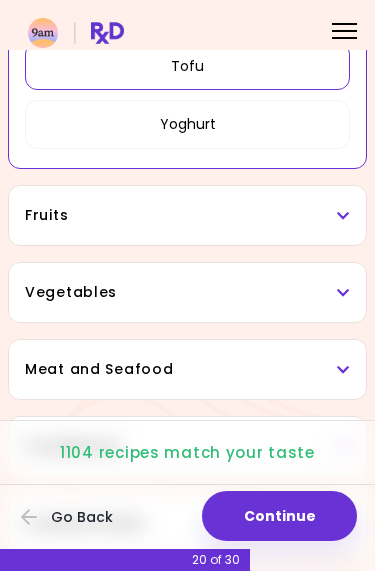 scroll, scrollTop: 1568, scrollLeft: 0, axis: vertical 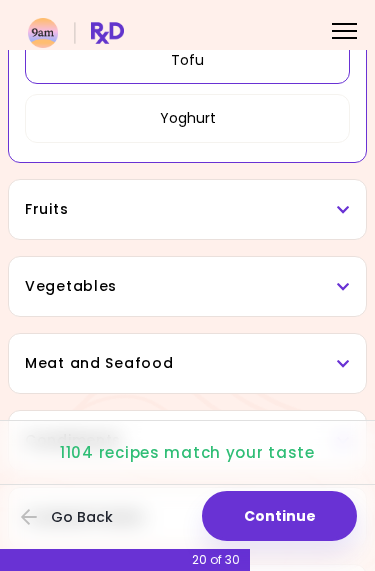 click on "Fruits" at bounding box center [187, 209] 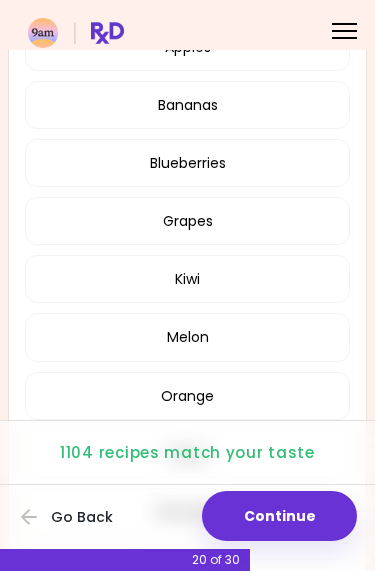 scroll, scrollTop: 1792, scrollLeft: 0, axis: vertical 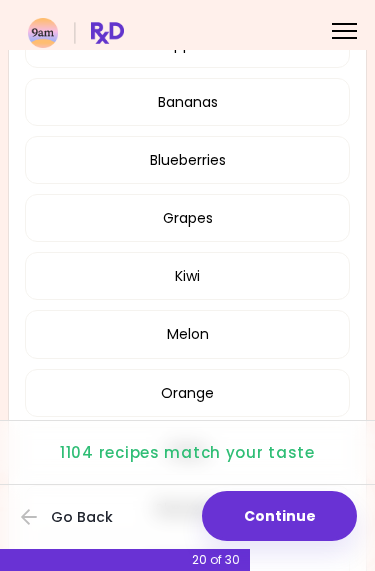 click on "Kiwi" at bounding box center (187, 276) 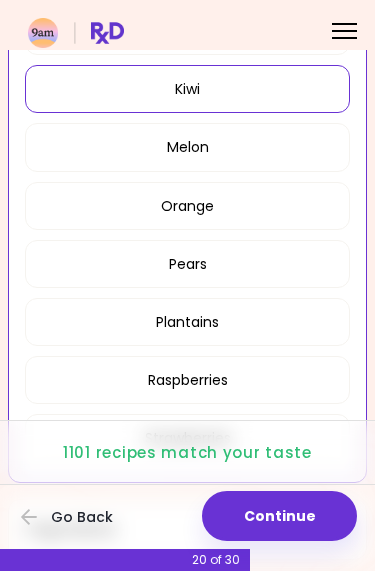 scroll, scrollTop: 1983, scrollLeft: 0, axis: vertical 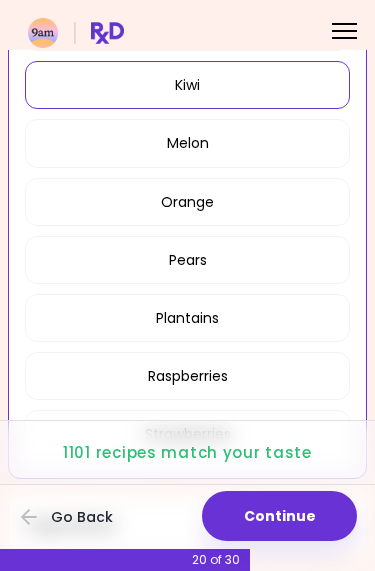 click on "Orange" at bounding box center (187, 202) 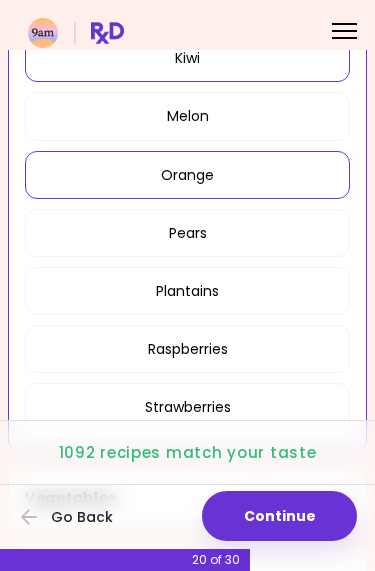 scroll, scrollTop: 2017, scrollLeft: 0, axis: vertical 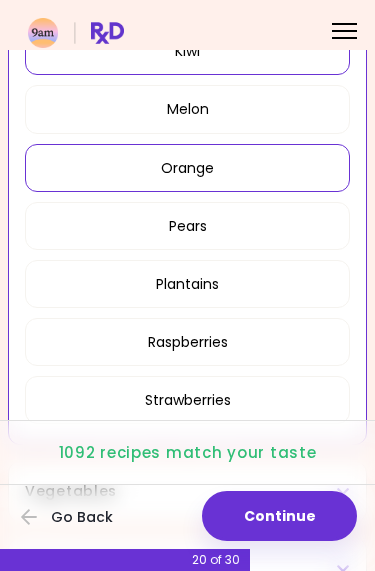click on "Orange" at bounding box center [187, 168] 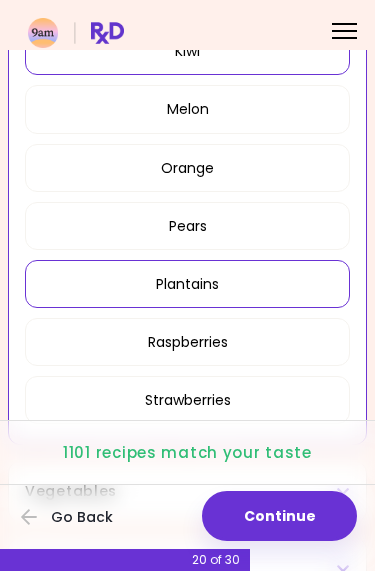 click on "Plantains" at bounding box center (187, 284) 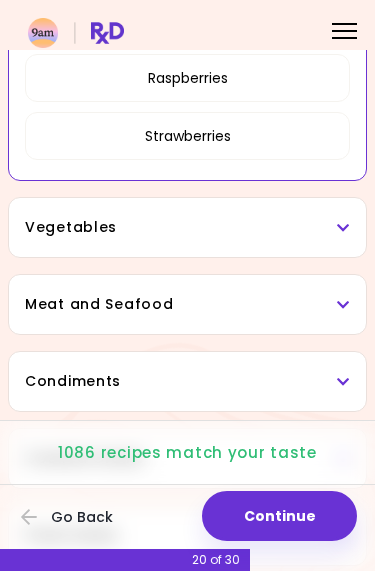 scroll, scrollTop: 2279, scrollLeft: 0, axis: vertical 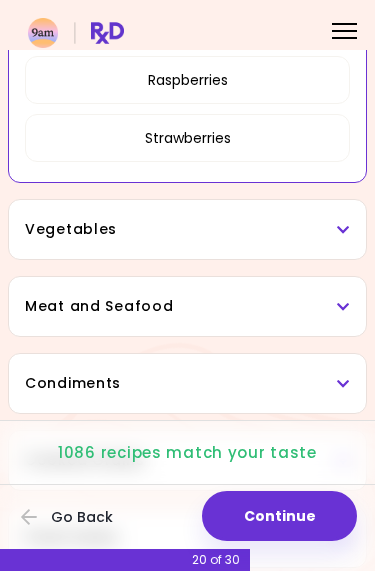 click on "Vegetables" at bounding box center [187, 229] 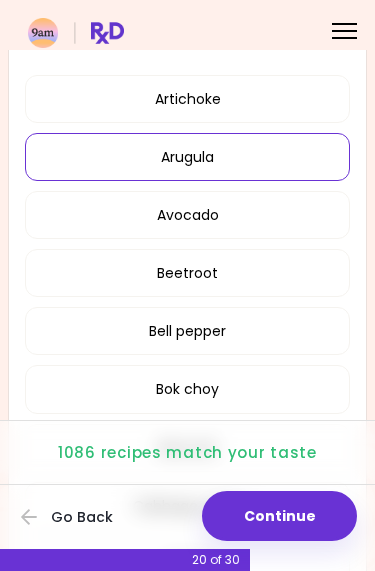 scroll, scrollTop: 2472, scrollLeft: 0, axis: vertical 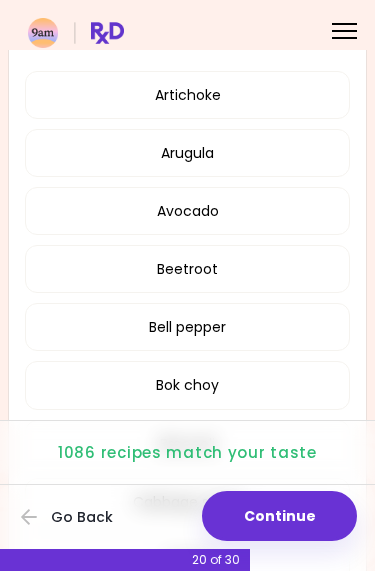 click on "Avocado" at bounding box center (187, 211) 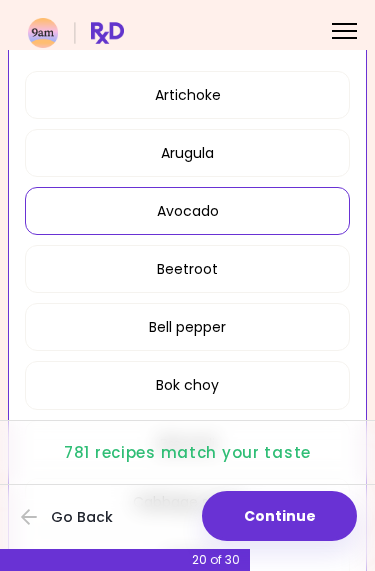 click on "Beetroot" at bounding box center (187, 269) 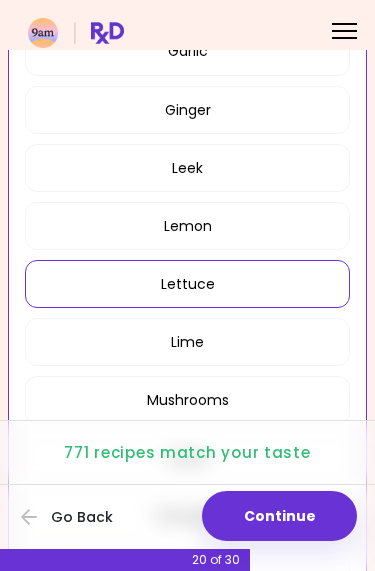 scroll, scrollTop: 3389, scrollLeft: 0, axis: vertical 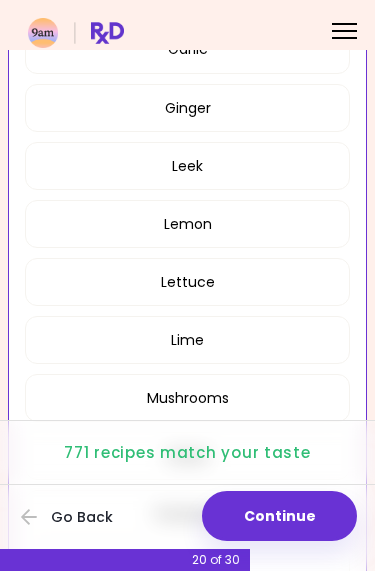 click on "Lemon" at bounding box center (187, 224) 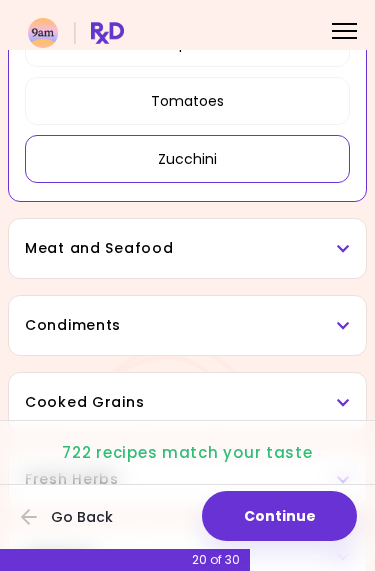 scroll, scrollTop: 4097, scrollLeft: 0, axis: vertical 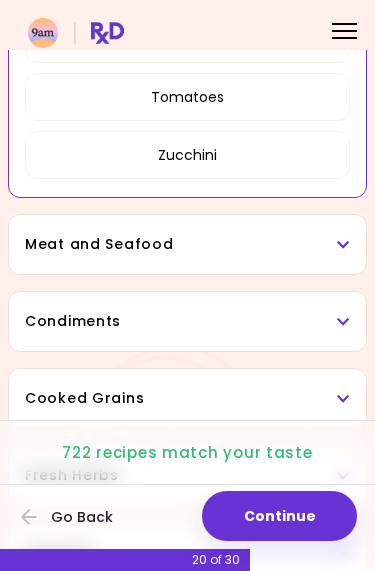 click on "Meat and Seafood" at bounding box center (187, 244) 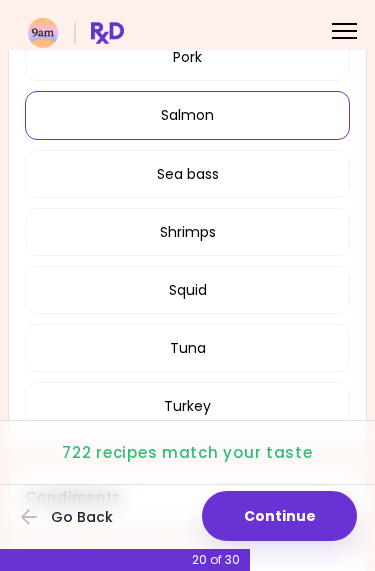 scroll, scrollTop: 4580, scrollLeft: 0, axis: vertical 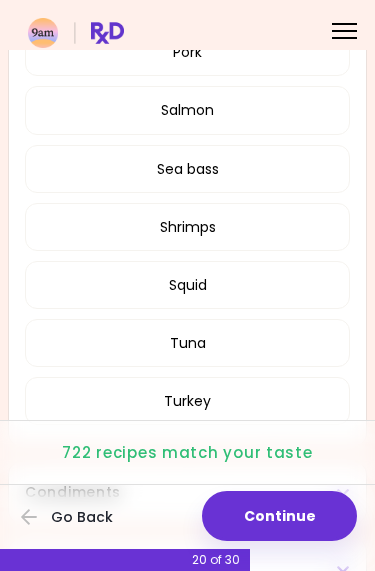 click on "Squid" at bounding box center (187, 285) 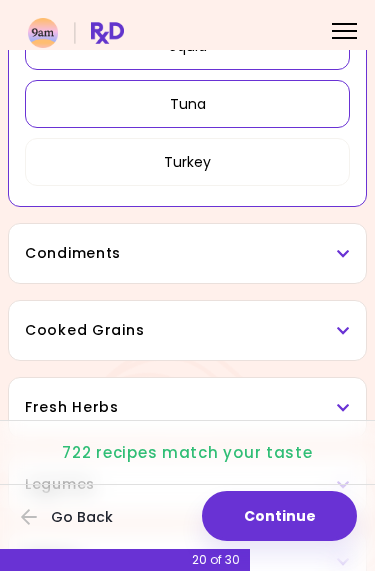scroll, scrollTop: 4821, scrollLeft: 0, axis: vertical 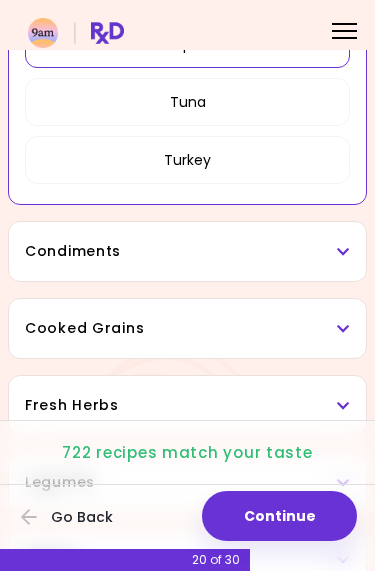click on "Condiments" at bounding box center [187, 251] 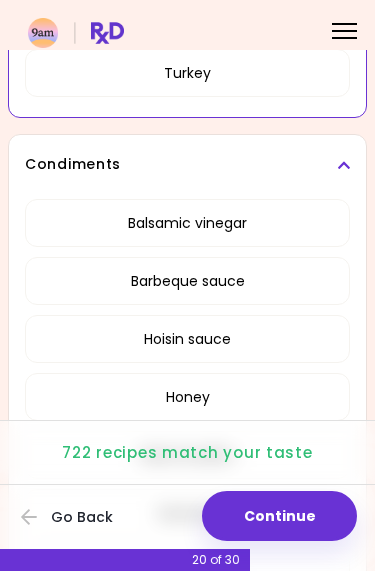 scroll, scrollTop: 4923, scrollLeft: 0, axis: vertical 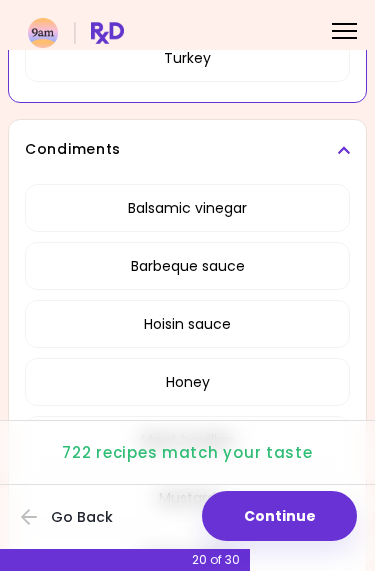 click on "Balsamic vinegar" at bounding box center (187, 208) 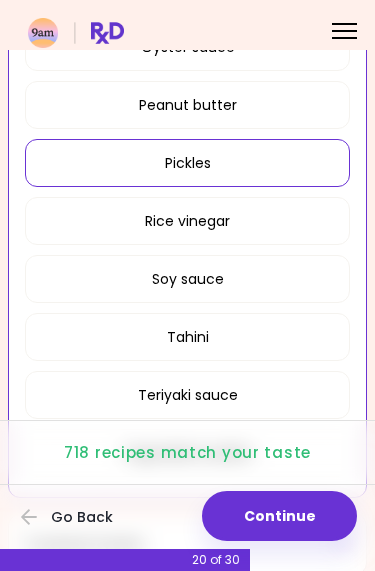 scroll, scrollTop: 5434, scrollLeft: 0, axis: vertical 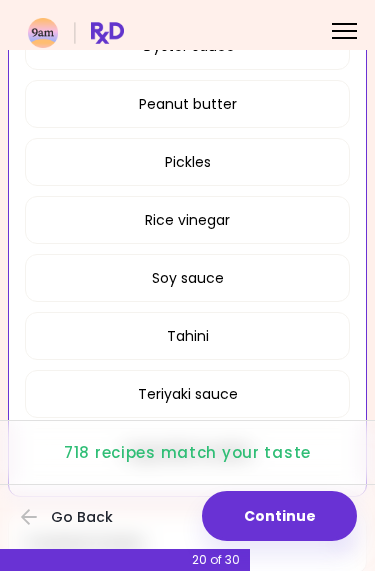 click on "Peanut butter" at bounding box center [187, 104] 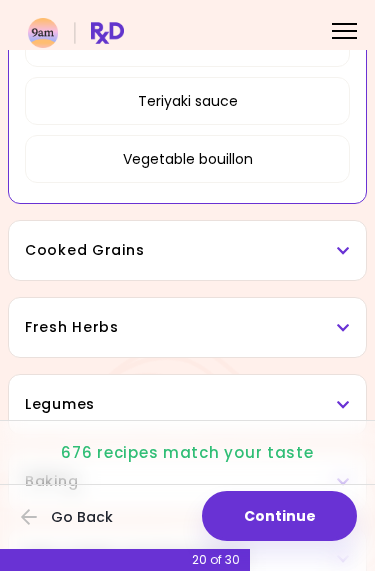 scroll, scrollTop: 5736, scrollLeft: 0, axis: vertical 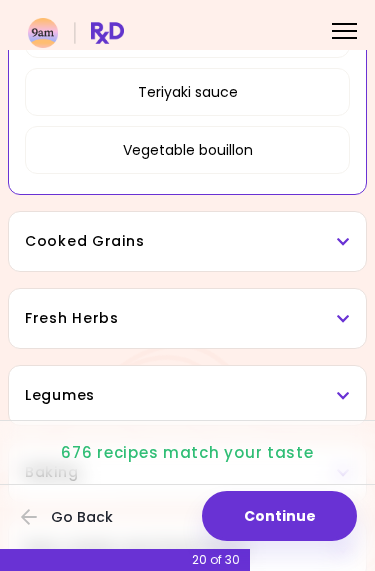 click on "Cooked Grains" at bounding box center [187, 241] 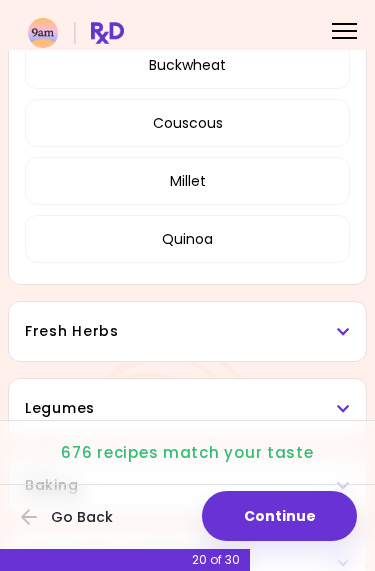 scroll, scrollTop: 6031, scrollLeft: 0, axis: vertical 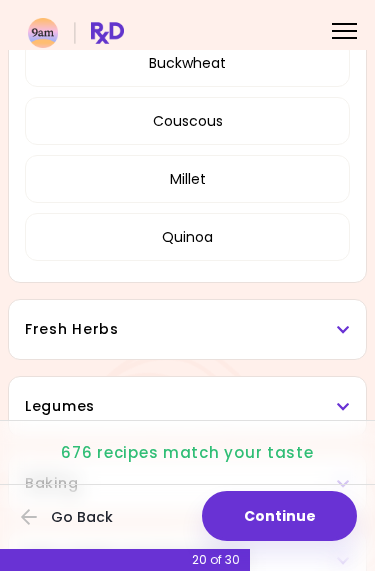 click on "Millet" at bounding box center (187, 179) 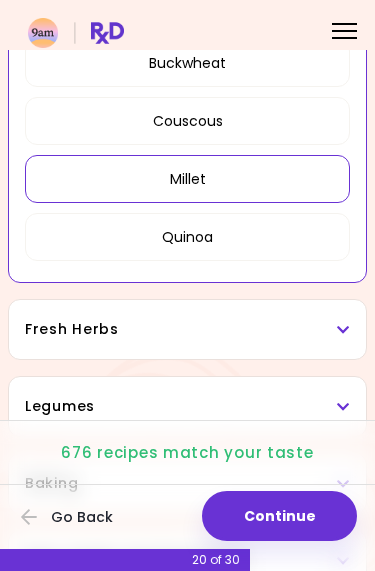 click on "Fresh Herbs" at bounding box center (187, 329) 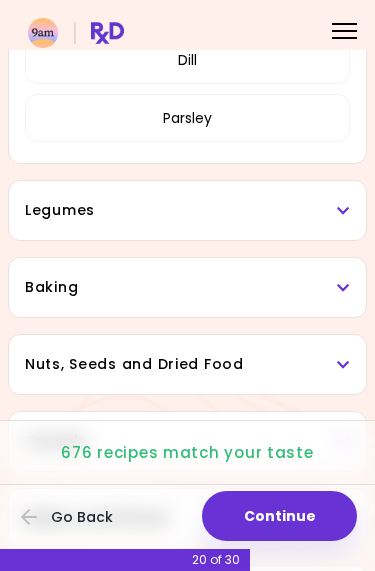scroll, scrollTop: 6536, scrollLeft: 0, axis: vertical 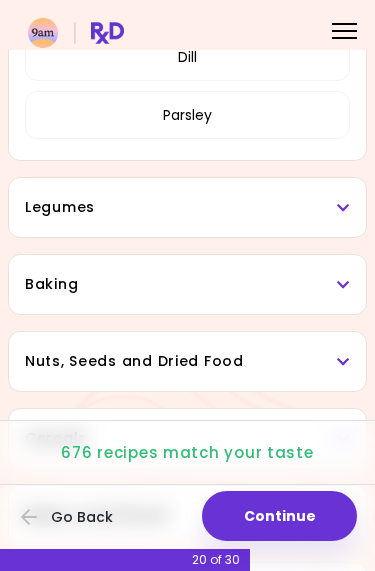 click on "Legumes" at bounding box center [187, 207] 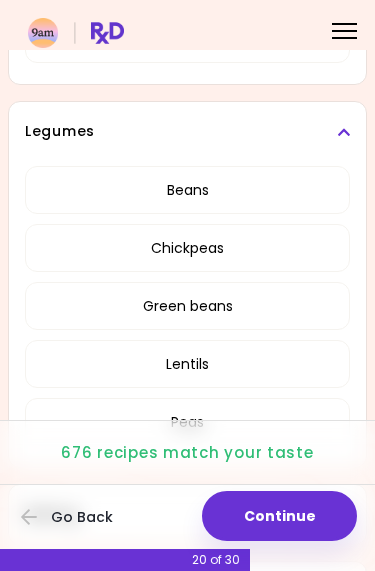 scroll, scrollTop: 6622, scrollLeft: 0, axis: vertical 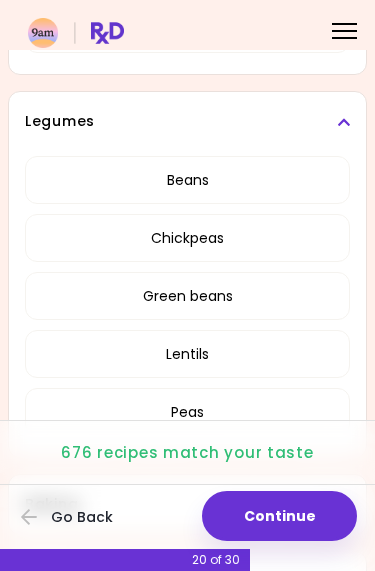 click on "Chickpeas" at bounding box center (187, 238) 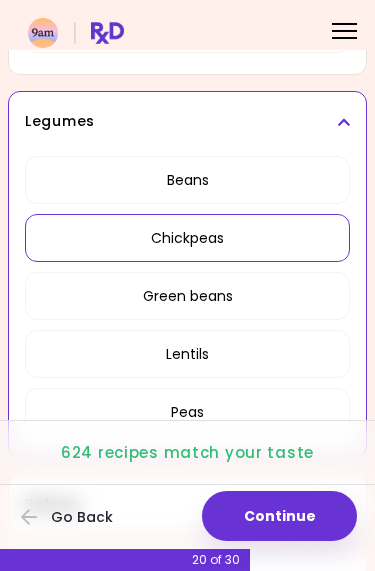 click on "Chickpeas" at bounding box center [187, 238] 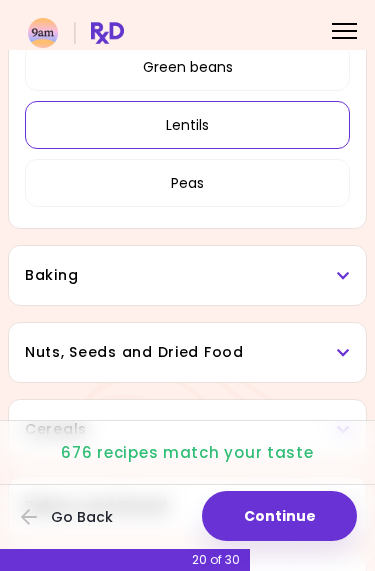 scroll, scrollTop: 6854, scrollLeft: 0, axis: vertical 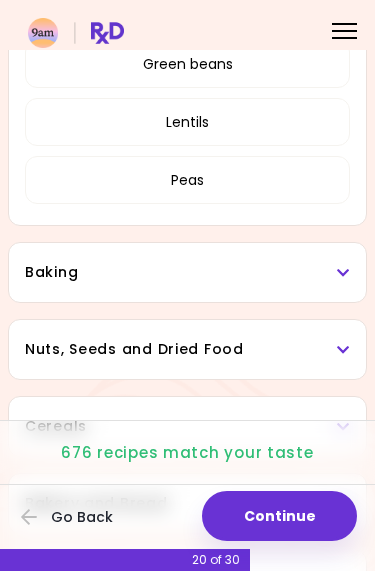 click on "Baking" at bounding box center [187, 272] 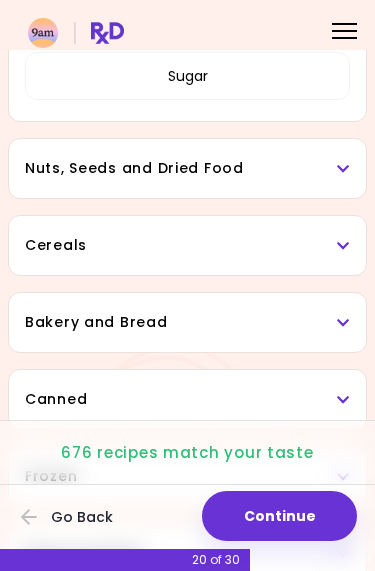 scroll, scrollTop: 7357, scrollLeft: 0, axis: vertical 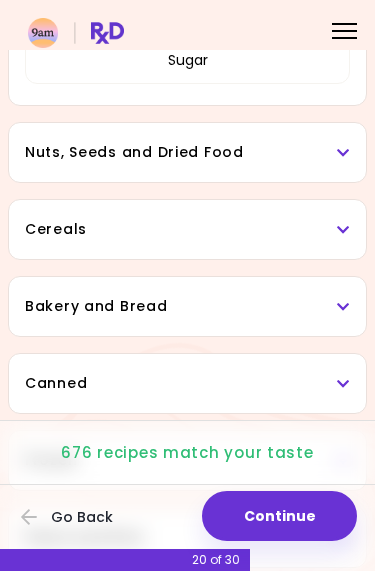 click on "Nuts, Seeds and Dried Food" at bounding box center [187, 152] 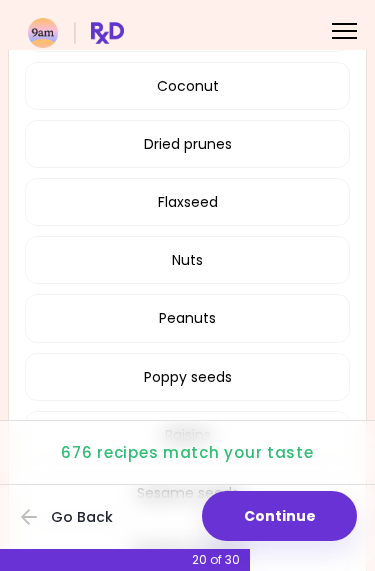 scroll, scrollTop: 7541, scrollLeft: 0, axis: vertical 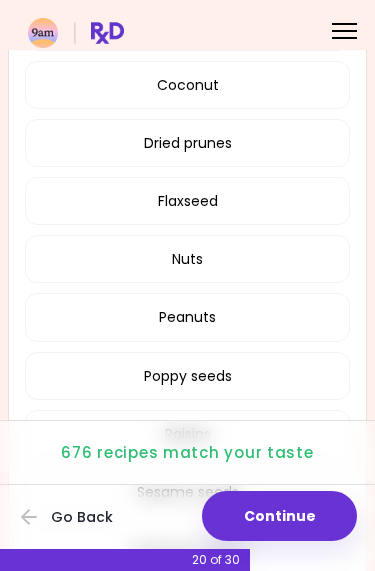 click on "Dried prunes" at bounding box center [187, 143] 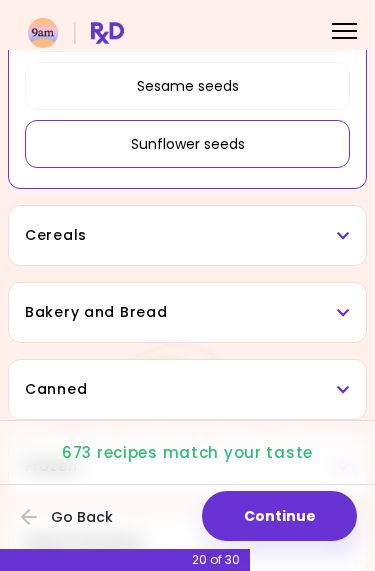 scroll, scrollTop: 7948, scrollLeft: 0, axis: vertical 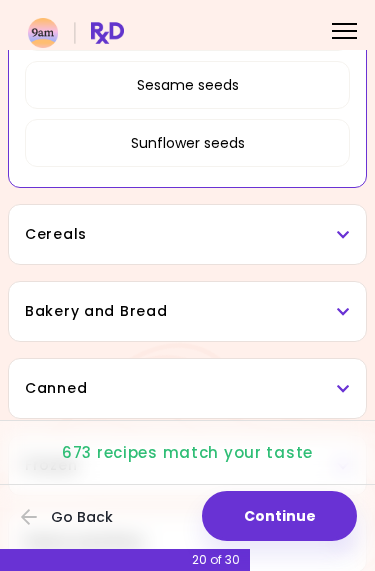 click on "Cereals" at bounding box center [187, 234] 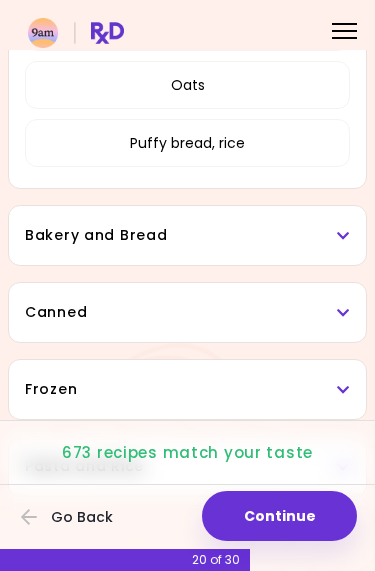 scroll, scrollTop: 8291, scrollLeft: 0, axis: vertical 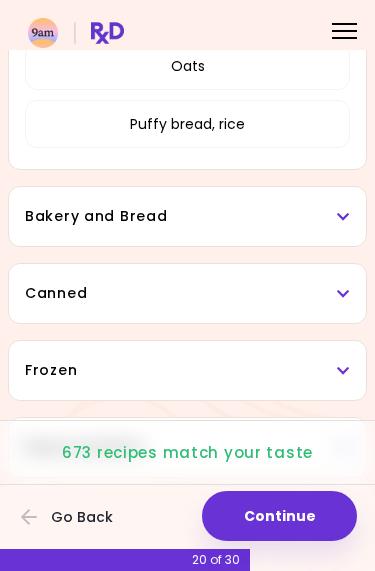 click on "Bakery and Bread" at bounding box center [187, 216] 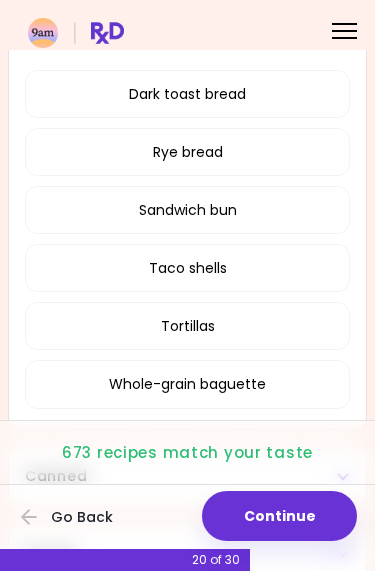 scroll, scrollTop: 8473, scrollLeft: 0, axis: vertical 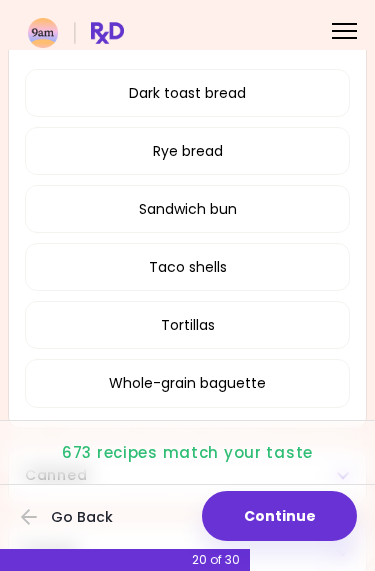 click on "Rye bread" at bounding box center [187, 151] 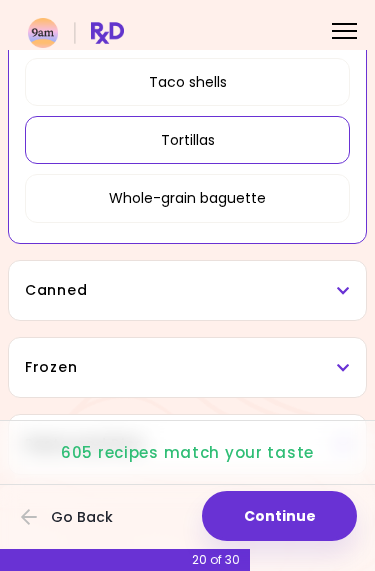 scroll, scrollTop: 8677, scrollLeft: 0, axis: vertical 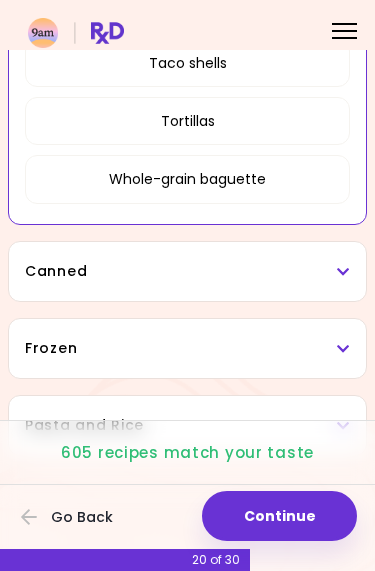 click on "Canned" at bounding box center (187, 271) 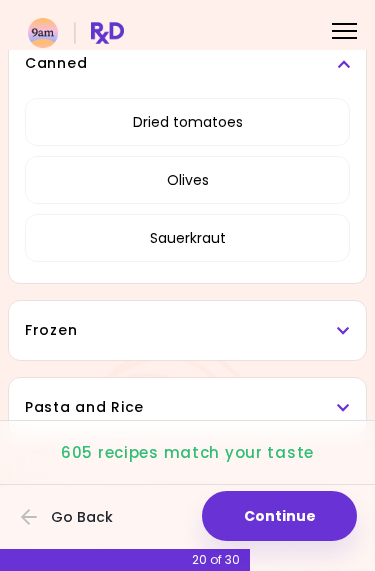 scroll, scrollTop: 8891, scrollLeft: 0, axis: vertical 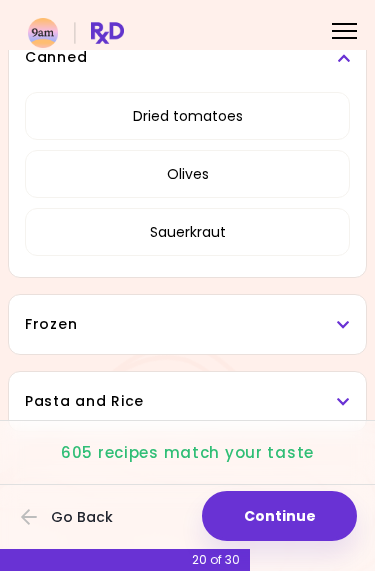 click on "Sauerkraut" at bounding box center [187, 232] 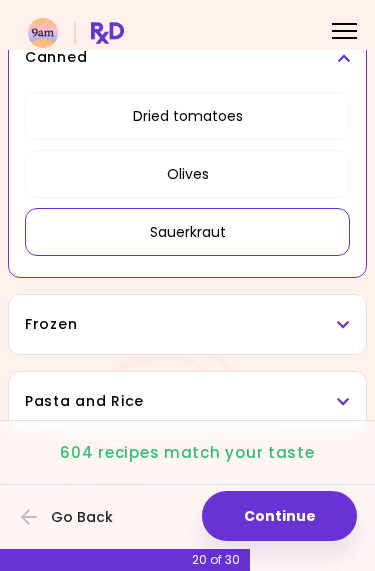 click on "Frozen" at bounding box center [187, 324] 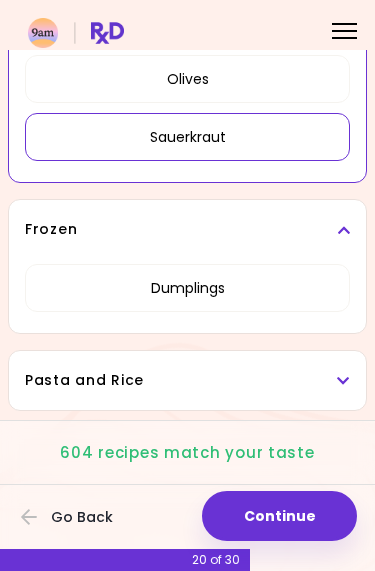 click on "Pasta and Rice" at bounding box center [187, 380] 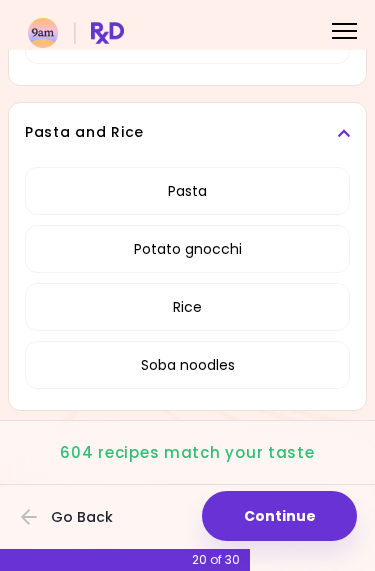 scroll, scrollTop: 9234, scrollLeft: 0, axis: vertical 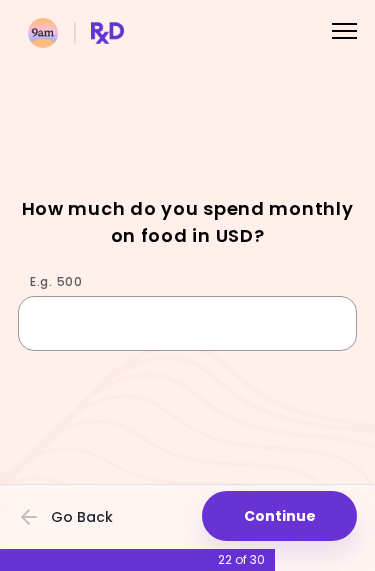 click on "E.g. 500" at bounding box center [187, 323] 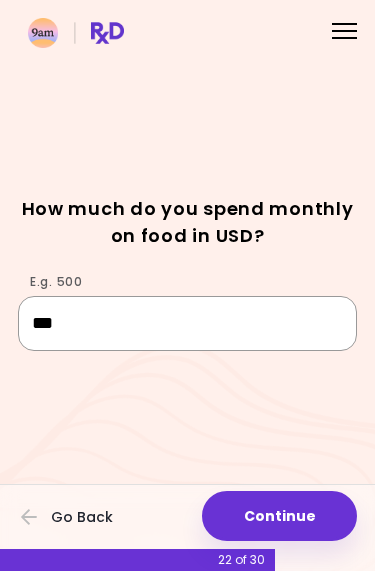 type on "***" 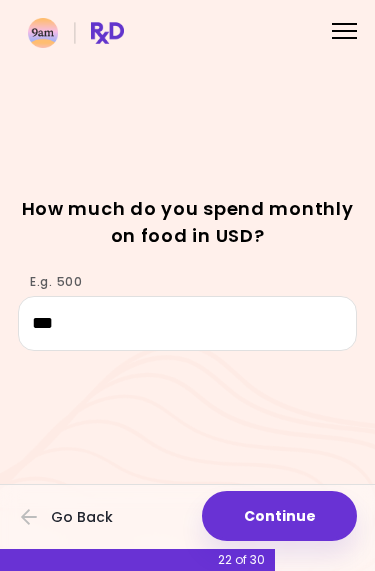 click on "Focusable invisible element How much do you spend monthly on food in USD? E.g. 500 *** Continue Go Back [NUMBER]   of   30" at bounding box center (187, 285) 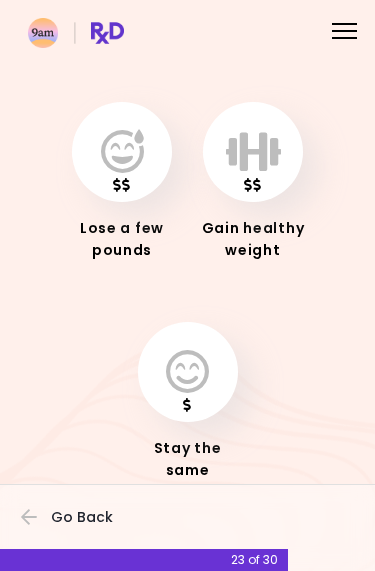 scroll, scrollTop: 94, scrollLeft: 0, axis: vertical 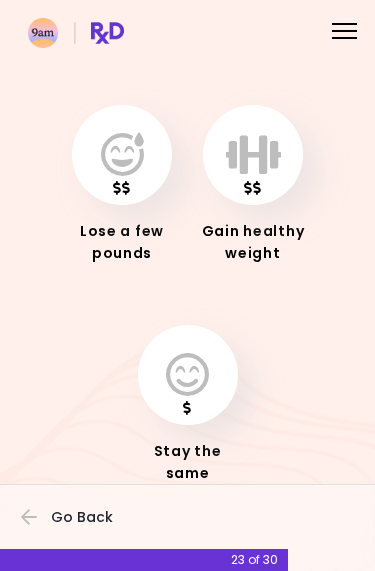 click at bounding box center (122, 155) 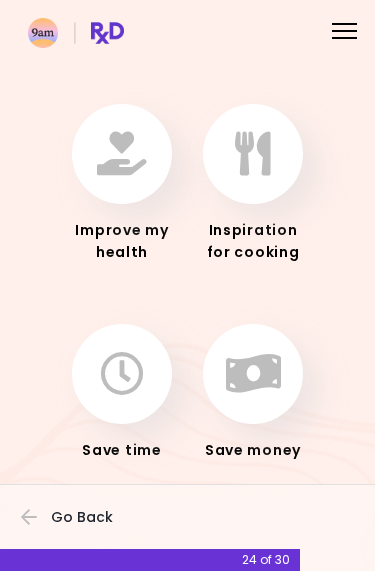 scroll, scrollTop: 94, scrollLeft: 0, axis: vertical 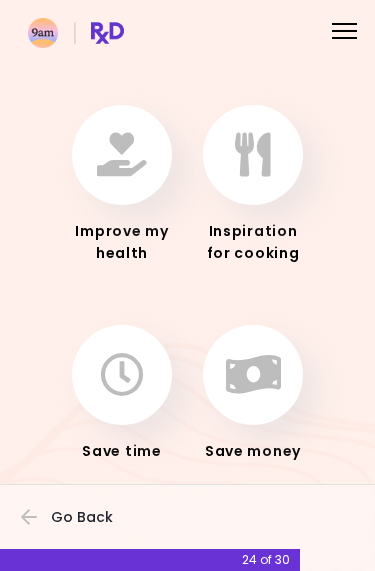 click at bounding box center [122, 155] 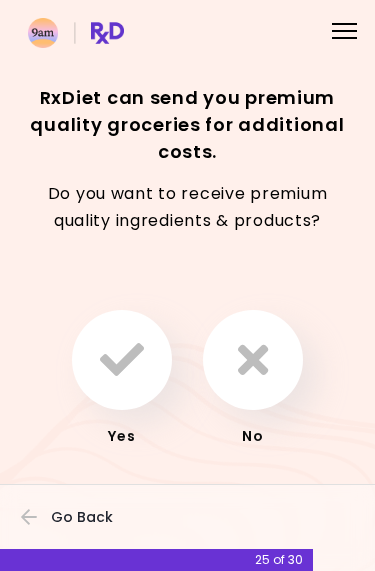 scroll, scrollTop: 0, scrollLeft: 0, axis: both 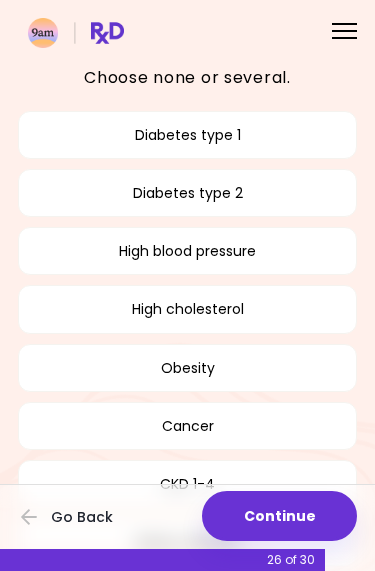 click on "Obesity" at bounding box center [187, 368] 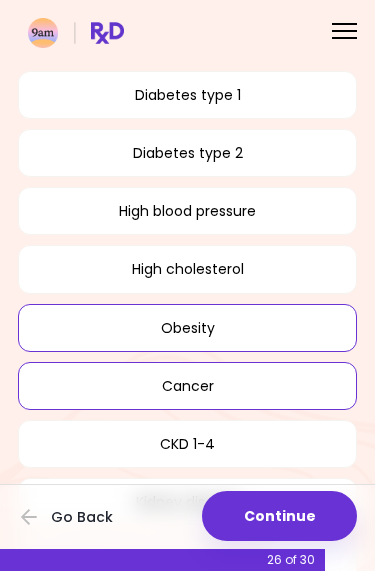 scroll, scrollTop: 101, scrollLeft: 0, axis: vertical 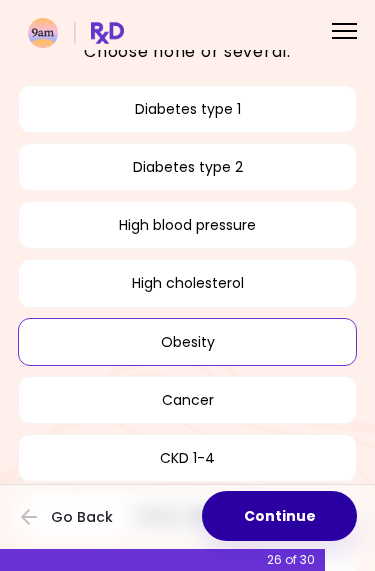 click on "Continue" at bounding box center [279, 516] 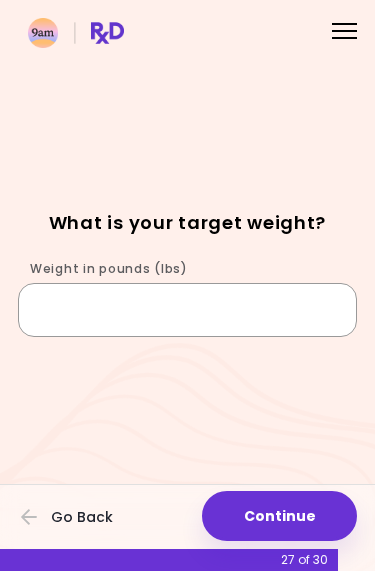 click on "Weight in pounds (lbs)" at bounding box center (187, 310) 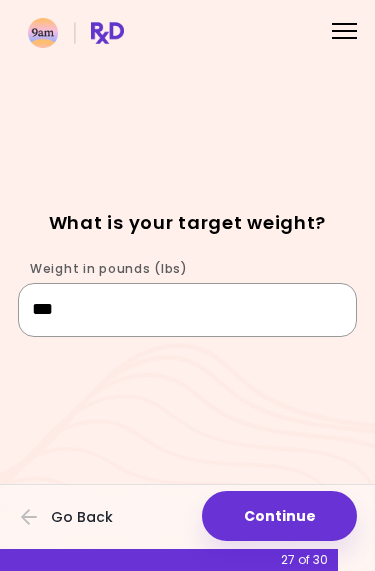type on "***" 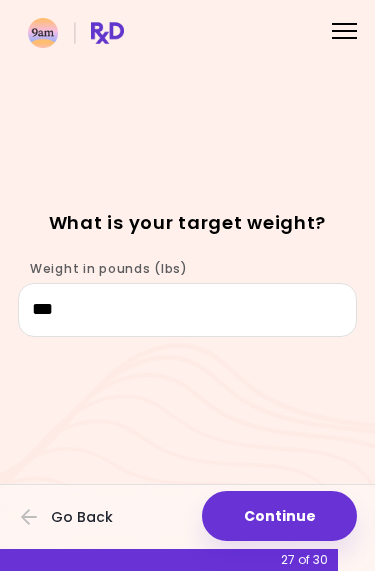 click on "Focusable invisible element What is your target weight? Weight in pounds (lbs) *** Continue Go Back [NUMBER]   of   [NUMBER]" at bounding box center (187, 285) 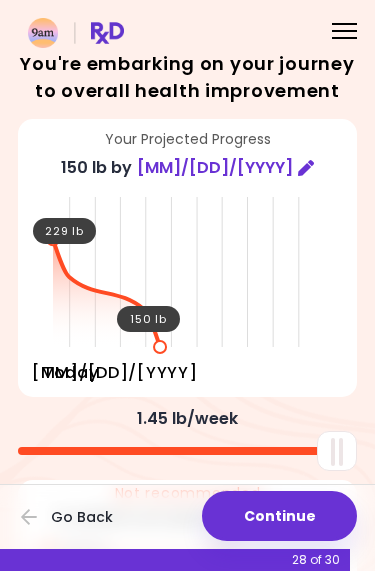 click on "Continue" at bounding box center [279, 516] 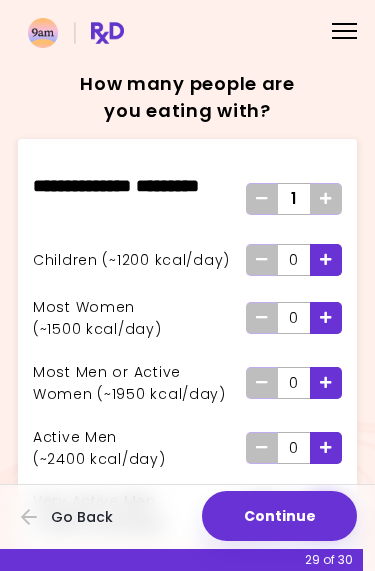 click at bounding box center (326, 260) 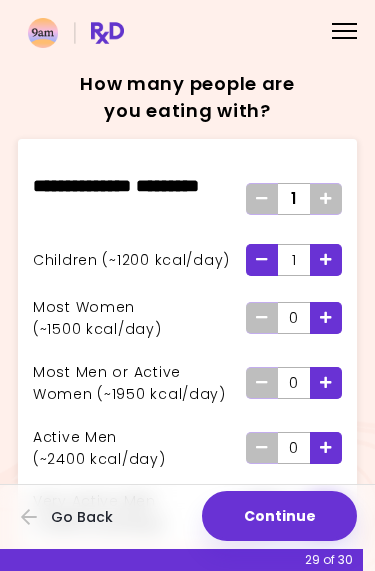 click at bounding box center [326, 260] 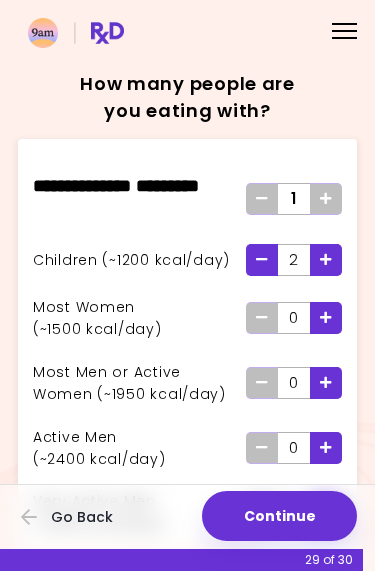 click at bounding box center (326, 383) 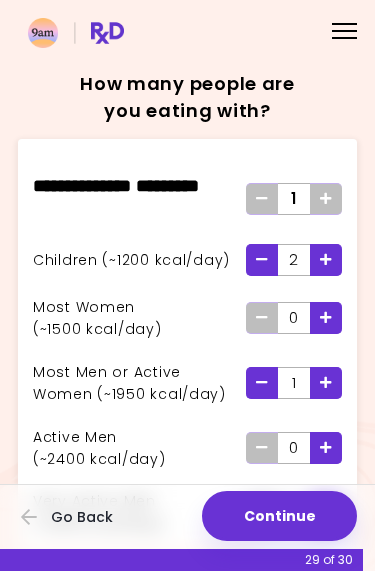 click at bounding box center (262, 382) 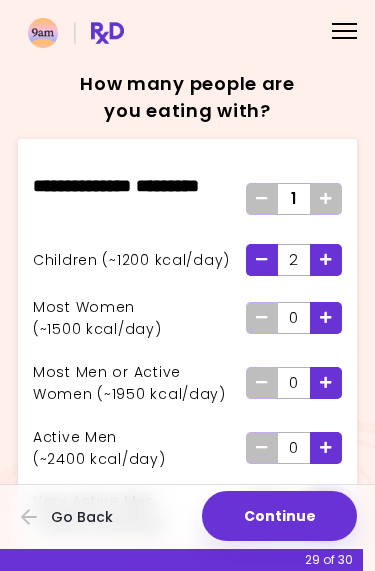 click at bounding box center (326, 383) 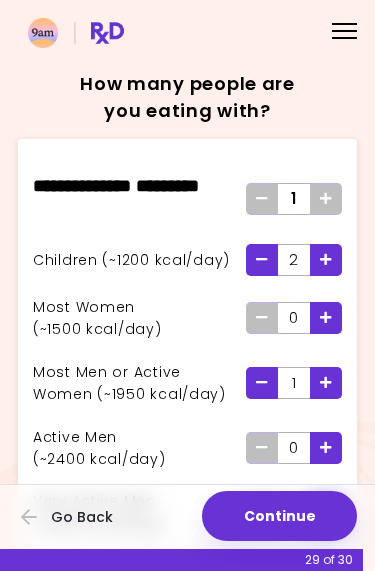 click on "Continue" at bounding box center [279, 516] 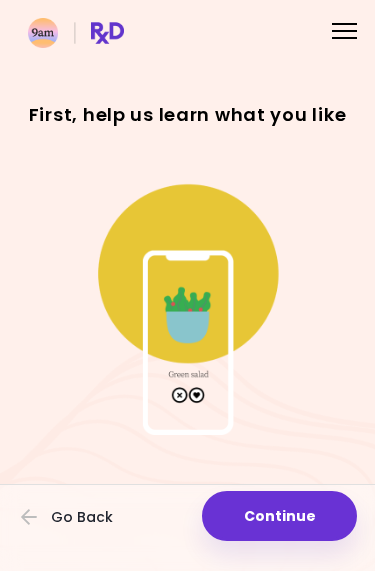 click on "Continue" at bounding box center [279, 516] 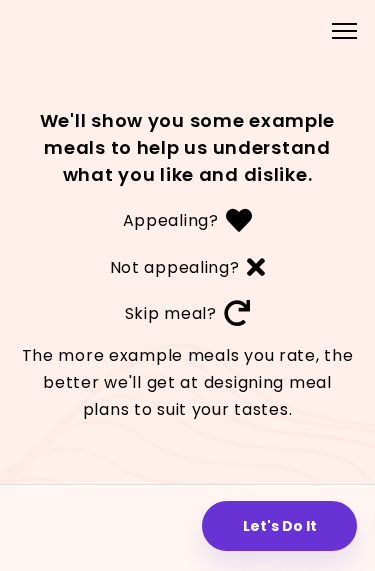 click on "Let's Do It" at bounding box center [279, 526] 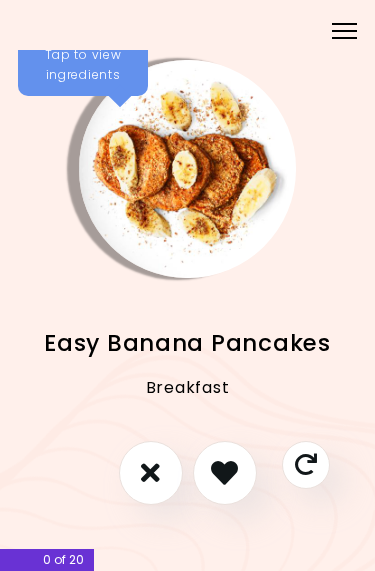 click on "Tap to view ingredients" at bounding box center [83, 65] 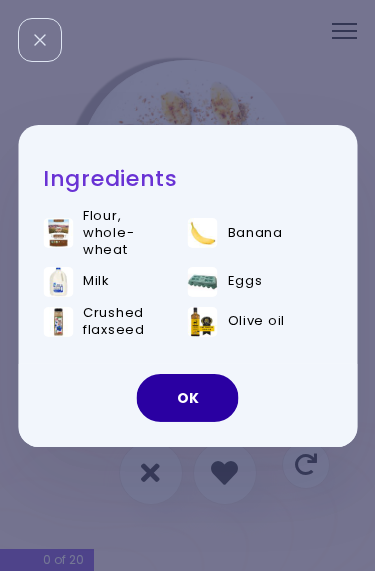click on "OK" at bounding box center [188, 398] 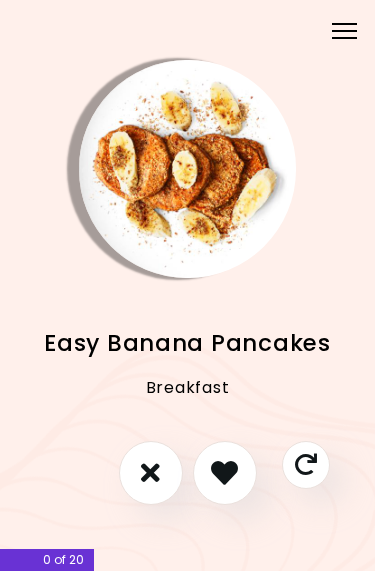 click at bounding box center [224, 472] 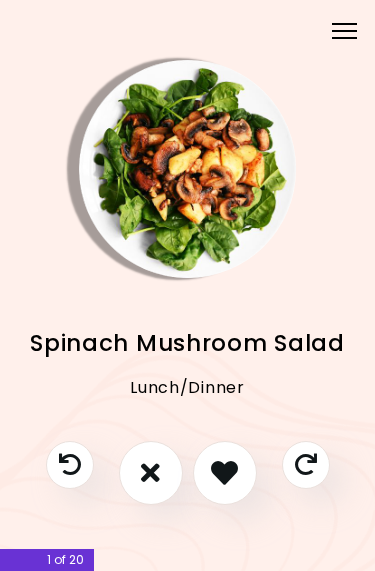click at bounding box center [150, 472] 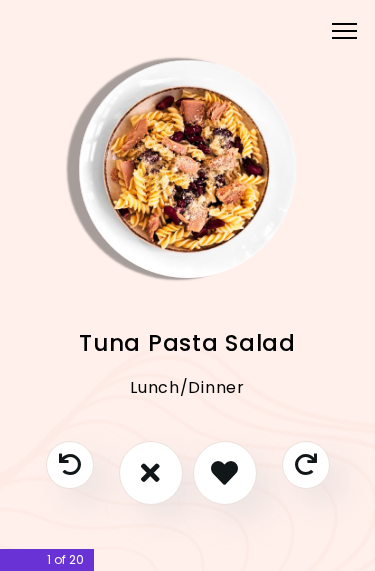 click at bounding box center (224, 472) 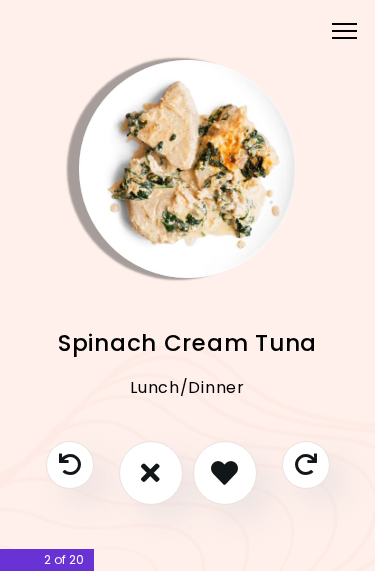 click at bounding box center (224, 472) 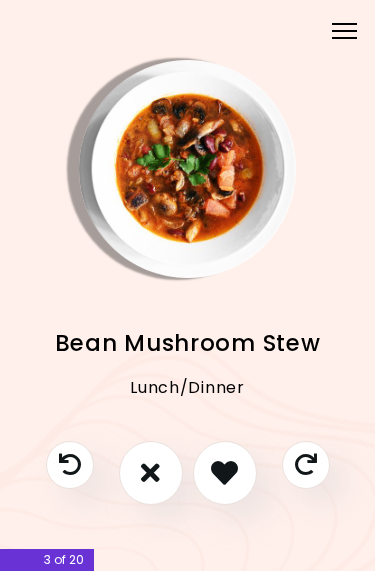 click at bounding box center (224, 472) 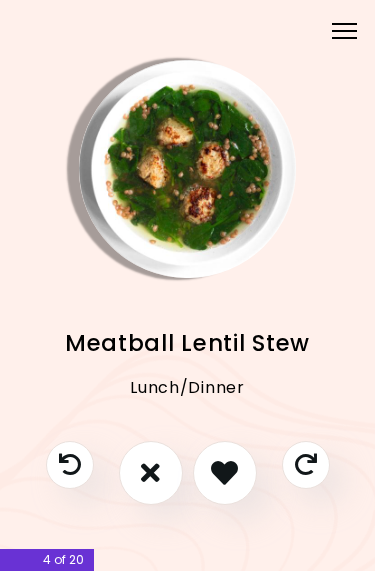 click at bounding box center [188, 169] 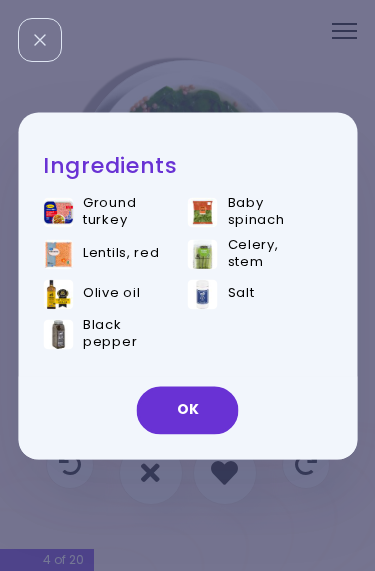 click on "OK" at bounding box center [188, 410] 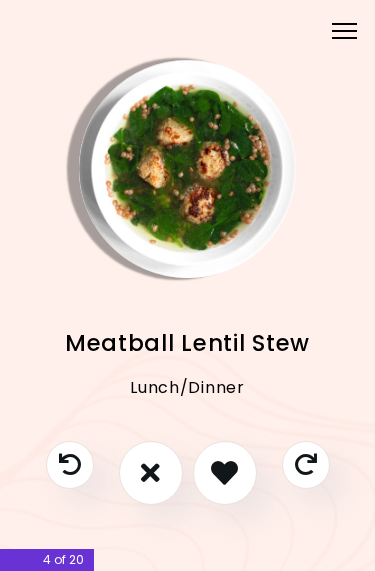 click at bounding box center [151, 473] 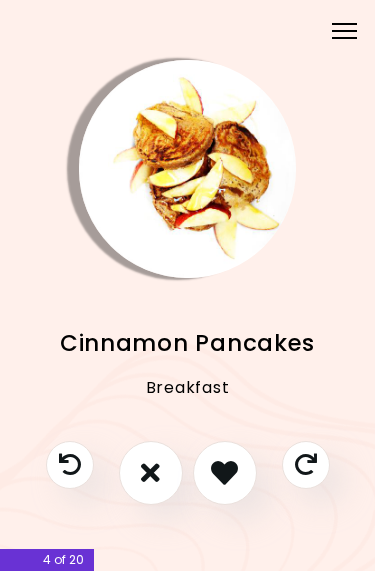 click at bounding box center (224, 472) 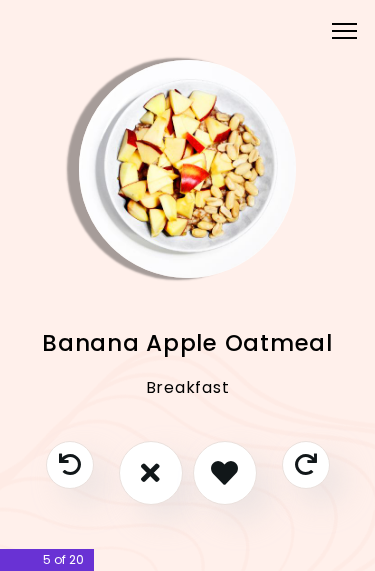 click at bounding box center (224, 472) 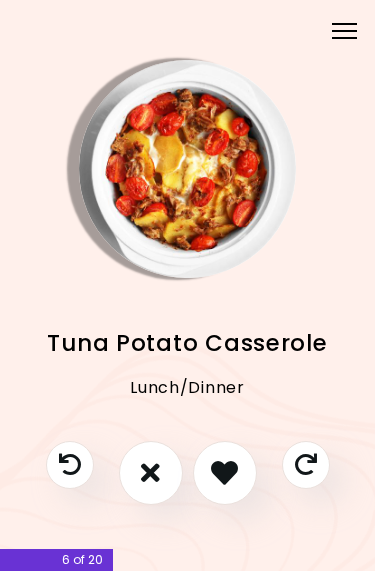 click at bounding box center (224, 472) 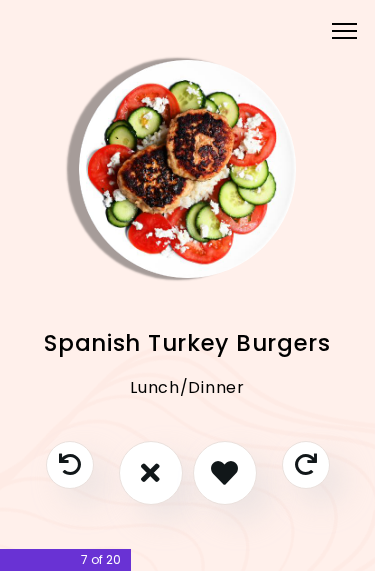 click at bounding box center (224, 472) 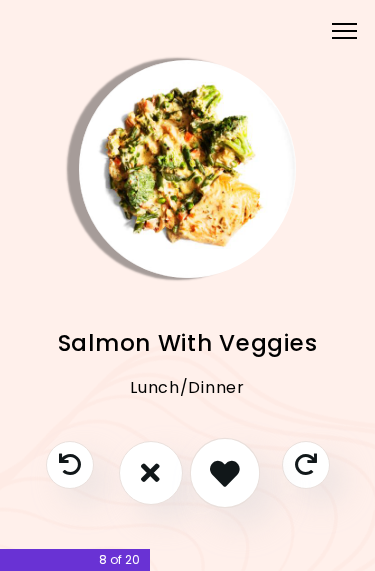 click at bounding box center [225, 473] 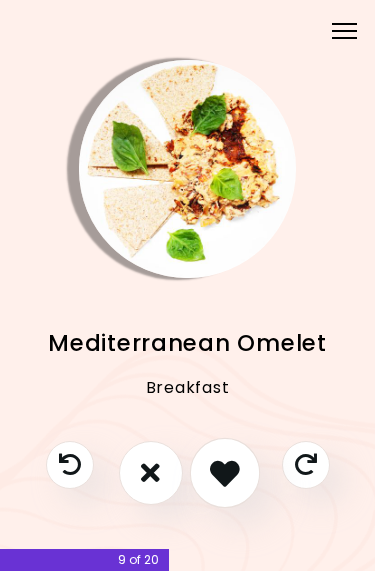 click at bounding box center (225, 473) 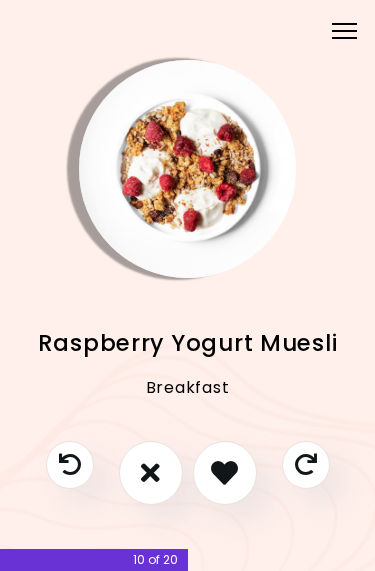 scroll, scrollTop: 0, scrollLeft: 0, axis: both 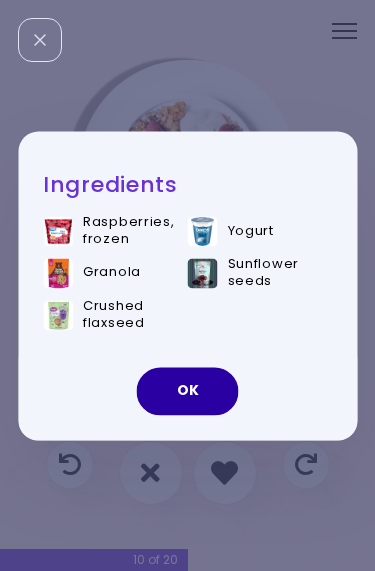 click on "OK" at bounding box center [188, 391] 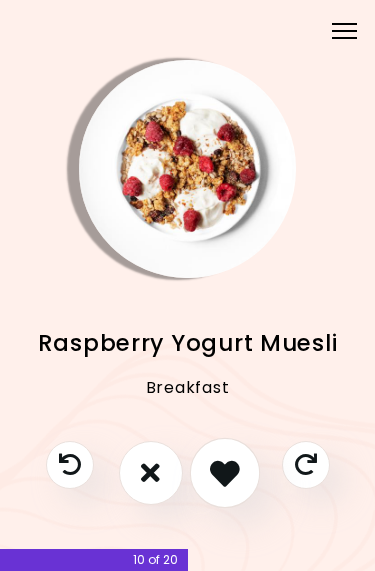 click at bounding box center [225, 473] 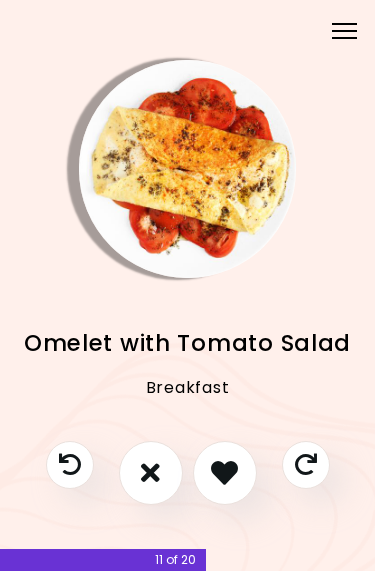 click at bounding box center (224, 472) 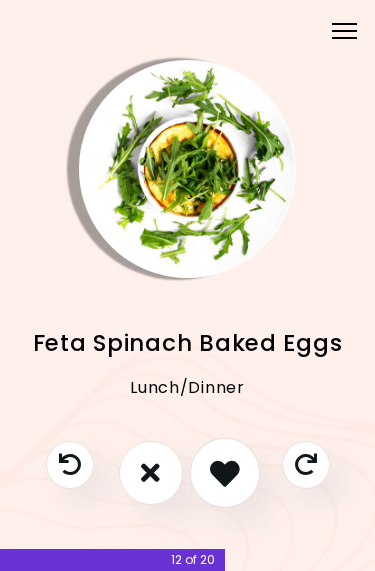 click at bounding box center [225, 473] 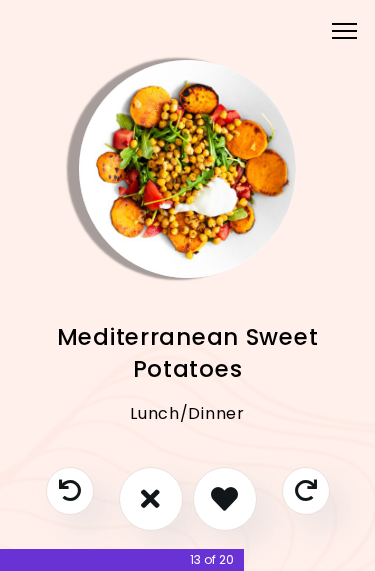 click at bounding box center [150, 498] 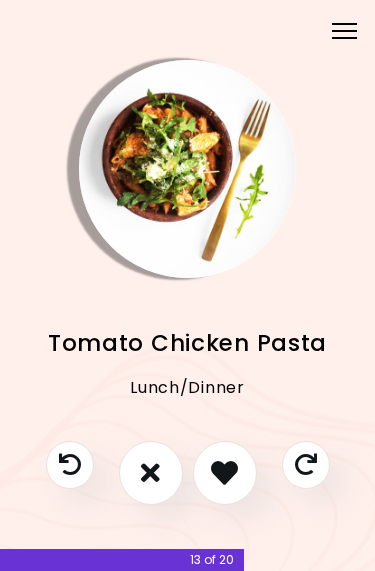 click at bounding box center (224, 472) 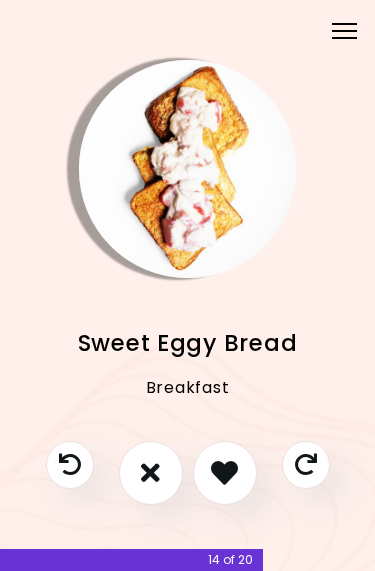 click at bounding box center [224, 472] 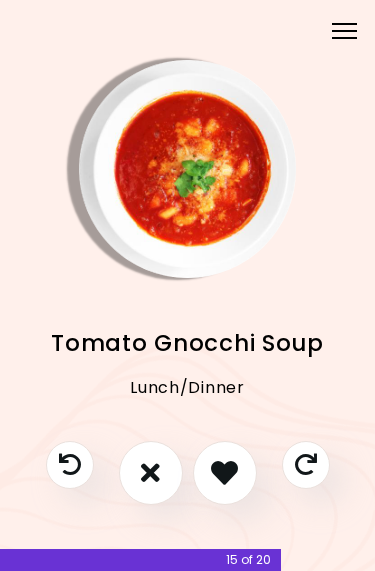 click at bounding box center (224, 472) 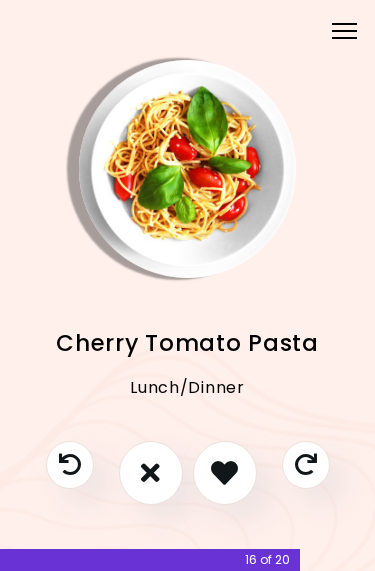 click at bounding box center [224, 472] 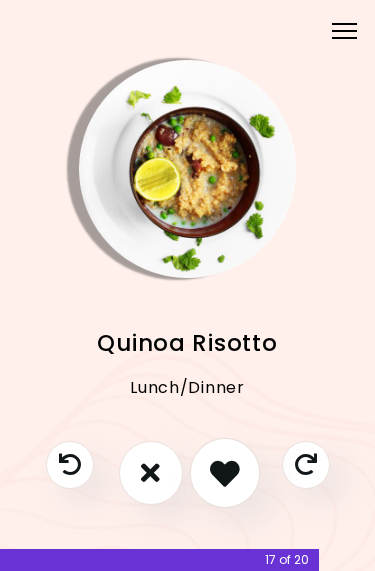 click at bounding box center (225, 473) 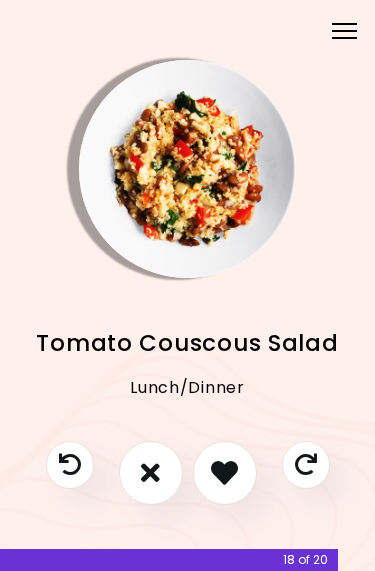 click at bounding box center (224, 472) 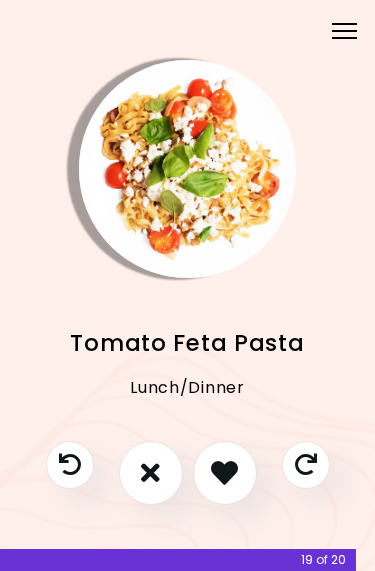 click at bounding box center [224, 472] 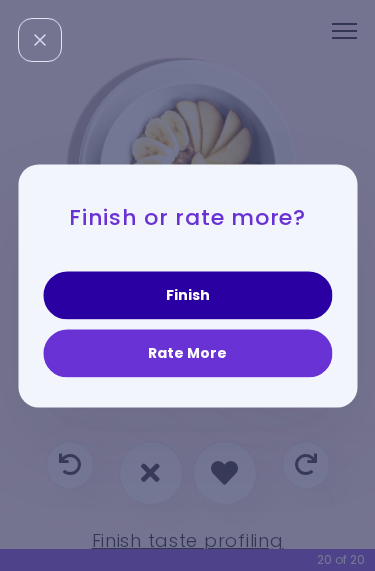 click on "Finish" at bounding box center [187, 295] 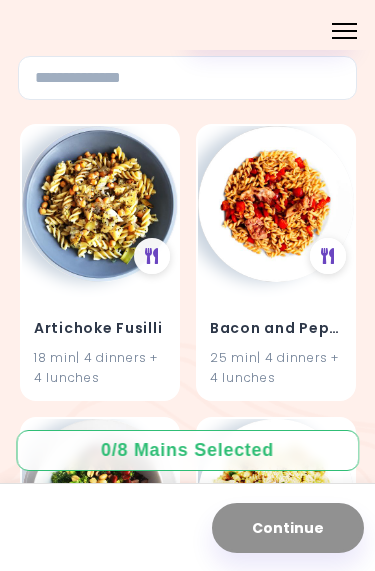 scroll, scrollTop: 138, scrollLeft: 0, axis: vertical 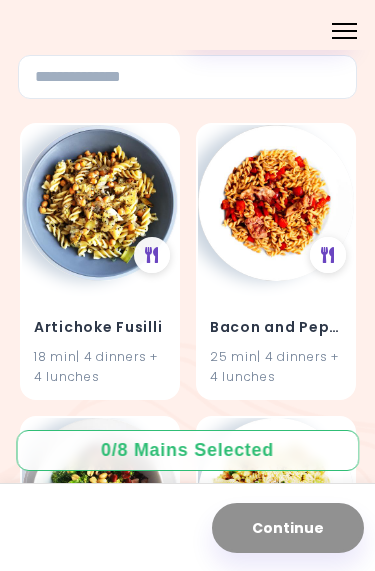 click on "Artichoke Fusilli 18   min  |   4 dinners +
4 lunches" at bounding box center (100, 339) 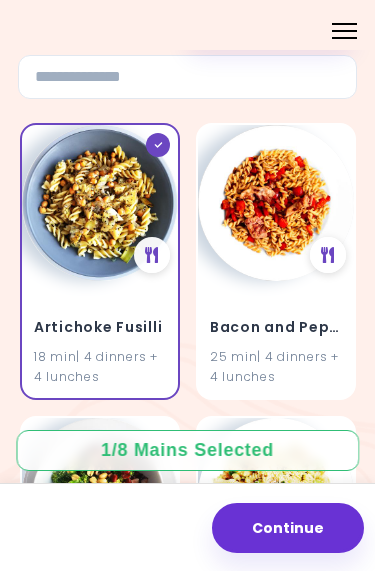 click on "Bacon and Pepper Pasta" at bounding box center (276, 327) 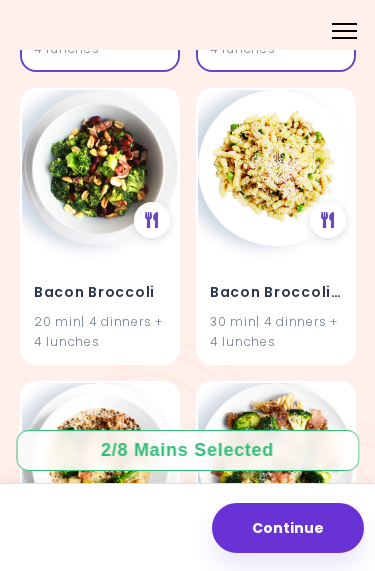 scroll, scrollTop: 467, scrollLeft: 0, axis: vertical 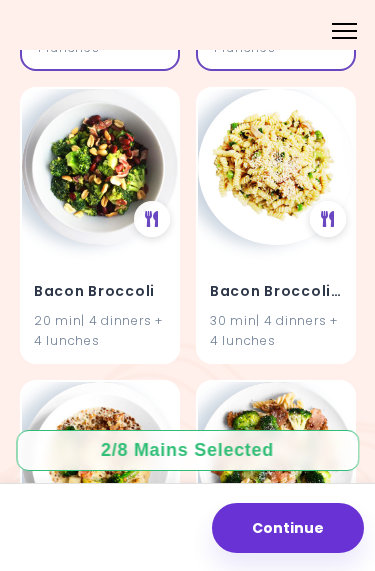 click on "Bacon Broccoli Pasta [NUMBER]   min  |   4 dinners +
4 lunches" at bounding box center (276, 303) 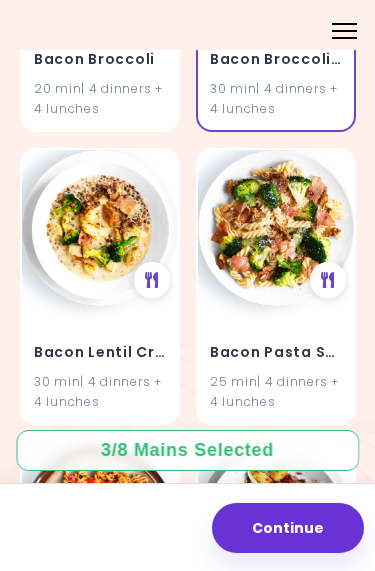 scroll, scrollTop: 700, scrollLeft: 0, axis: vertical 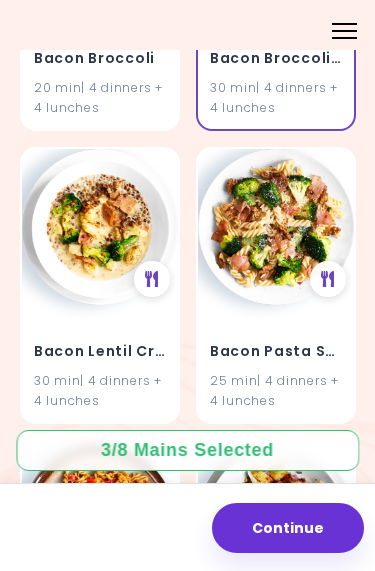 click on "Bacon Pasta Salad" at bounding box center [276, 351] 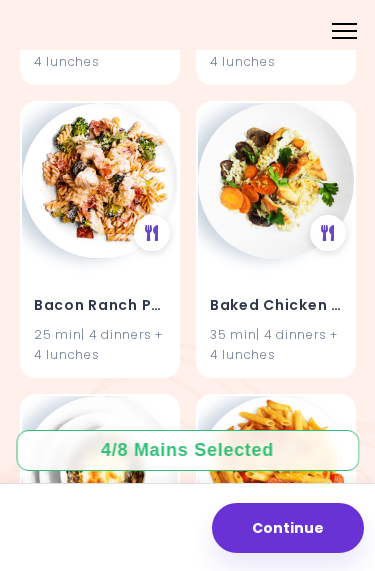 scroll, scrollTop: 1334, scrollLeft: 0, axis: vertical 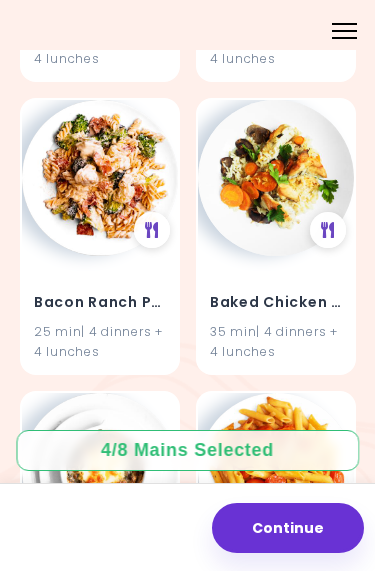 click on "Baked Chicken Rice 35   min  |   4 dinners +
4 lunches" at bounding box center (276, 314) 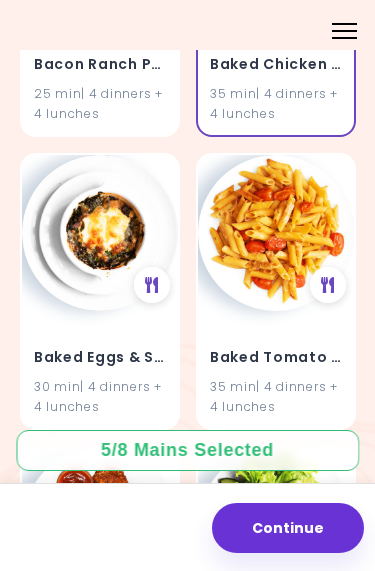 scroll, scrollTop: 1573, scrollLeft: 0, axis: vertical 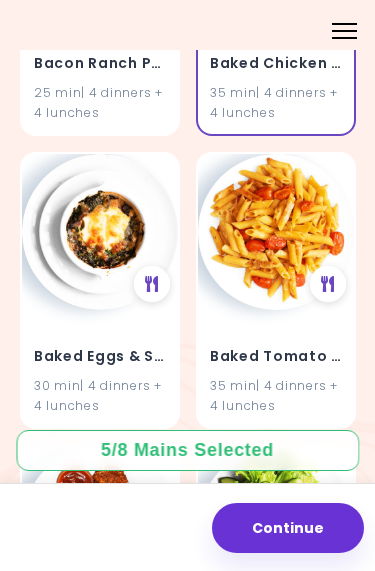 click at bounding box center (100, 232) 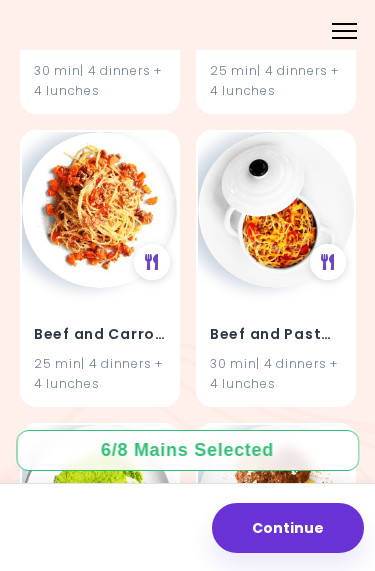 scroll, scrollTop: 3646, scrollLeft: 0, axis: vertical 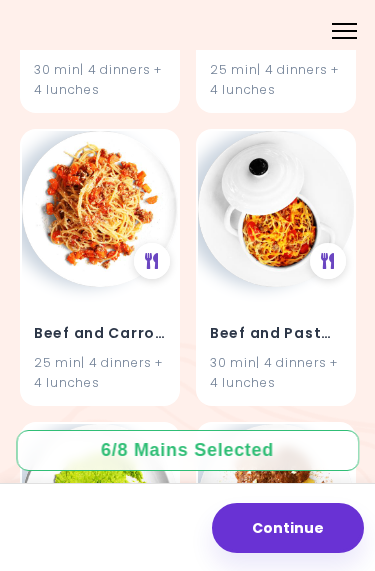 click on "Beef and Carrot Spaghetti Bolognese 25   min  |   4 dinners +
4 lunches" at bounding box center (100, 345) 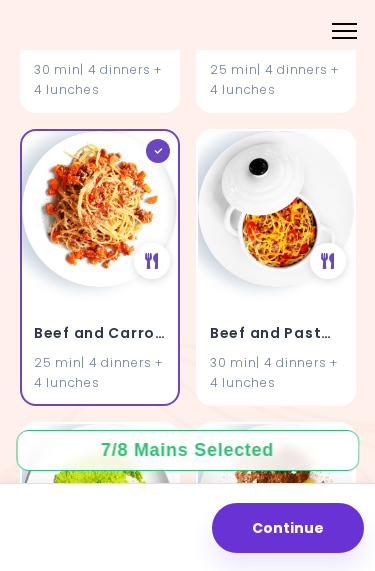 click on "Beef and Carrot Spaghetti Bolognese" at bounding box center (100, 334) 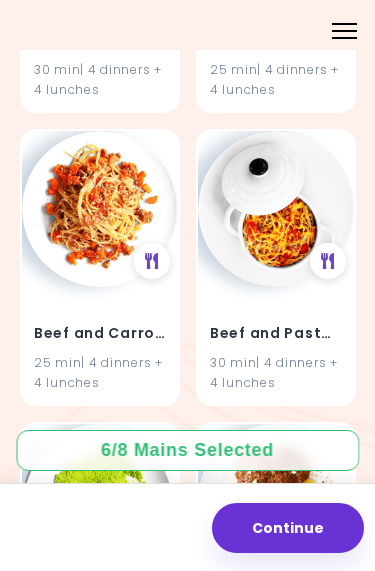 click on "30   min  |   4 dinners +
4 lunches" at bounding box center (276, 373) 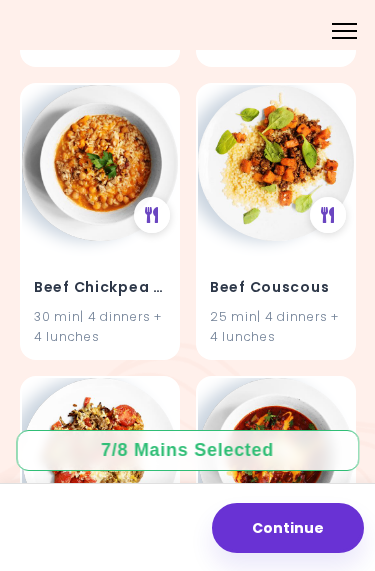 scroll, scrollTop: 4279, scrollLeft: 0, axis: vertical 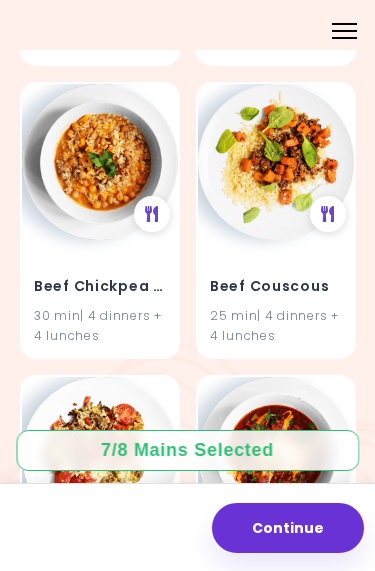 click on "Beef Couscous" at bounding box center [276, 287] 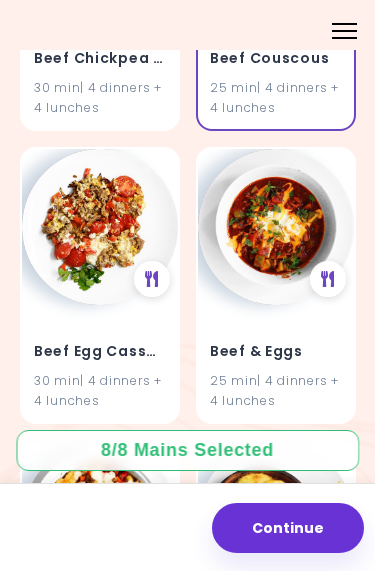 scroll, scrollTop: 4511, scrollLeft: 0, axis: vertical 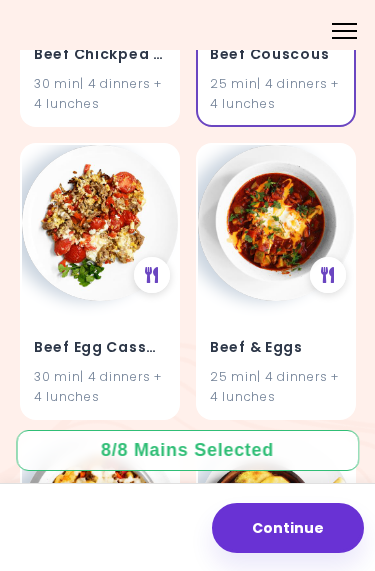 click on "25   min  |   4 dinners +
4 lunches" at bounding box center (276, 386) 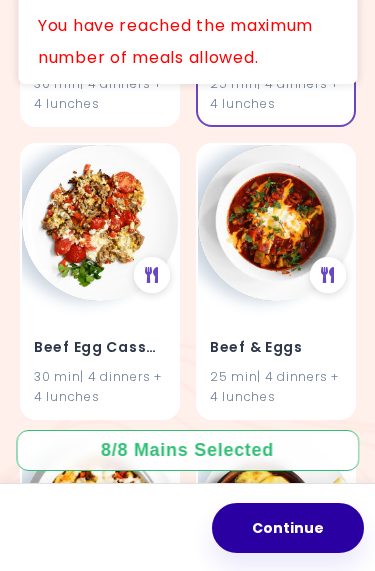click on "Continue" at bounding box center (288, 528) 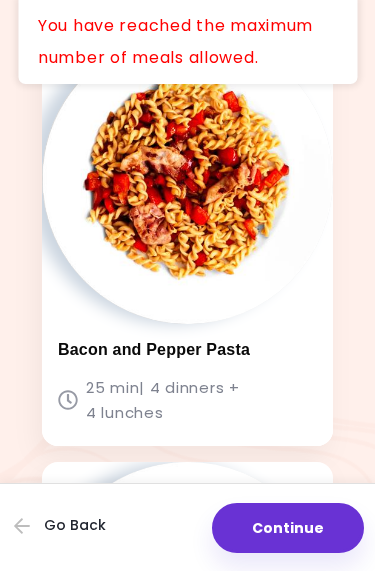 scroll, scrollTop: 563, scrollLeft: 0, axis: vertical 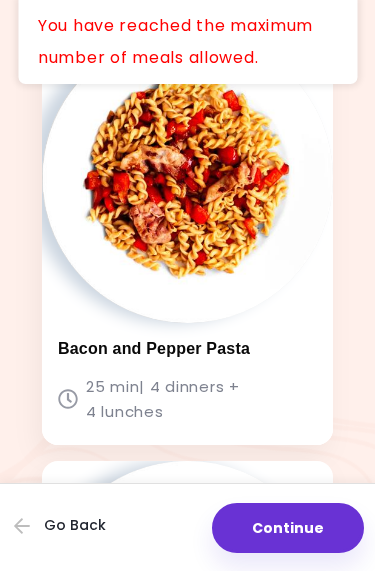 click on "Continue" at bounding box center [288, 528] 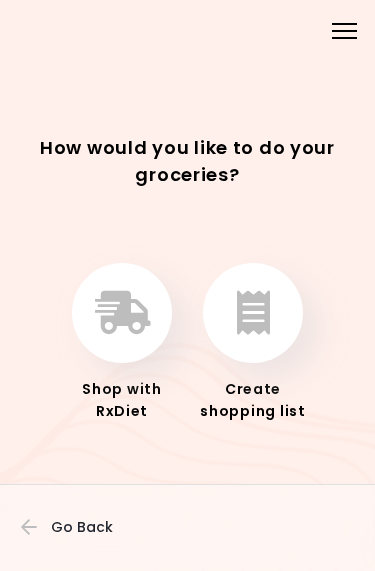 click at bounding box center (253, 313) 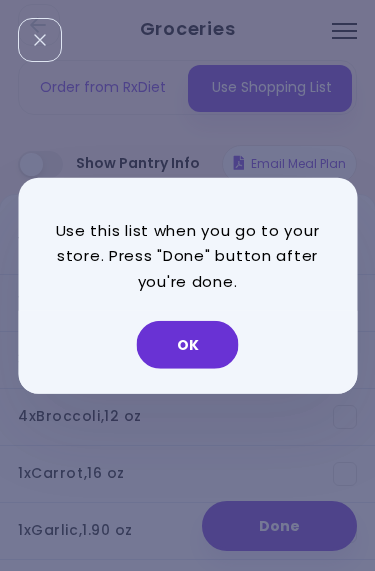 click on "OK" at bounding box center [188, 345] 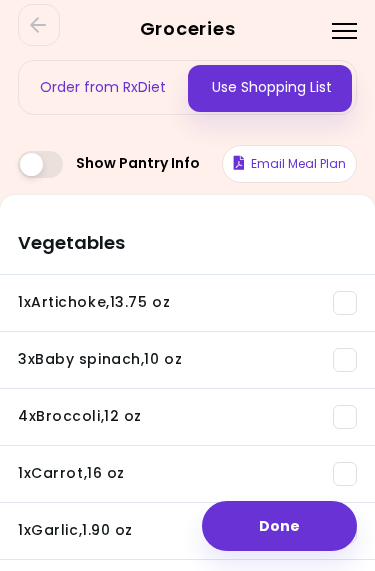 click on "Email Meal Plan" at bounding box center [289, 164] 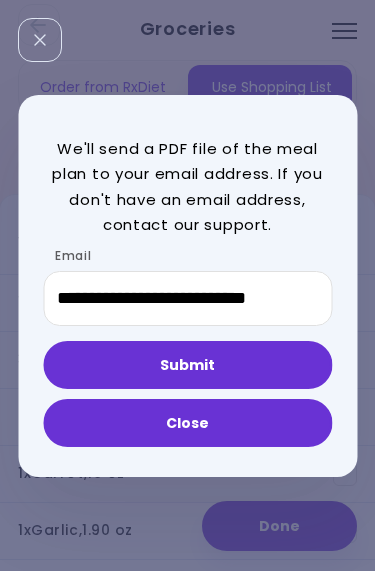 click on "Submit" at bounding box center [187, 365] 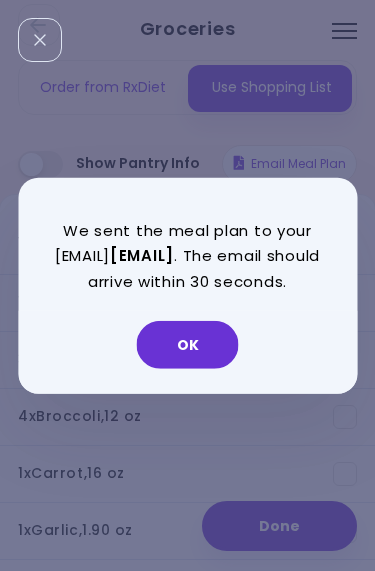 click on "OK" at bounding box center [188, 345] 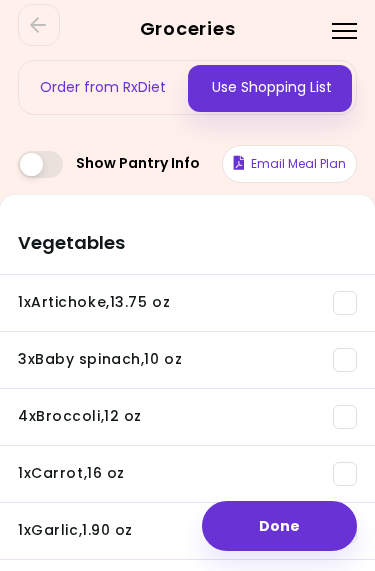 click at bounding box center [40, 164] 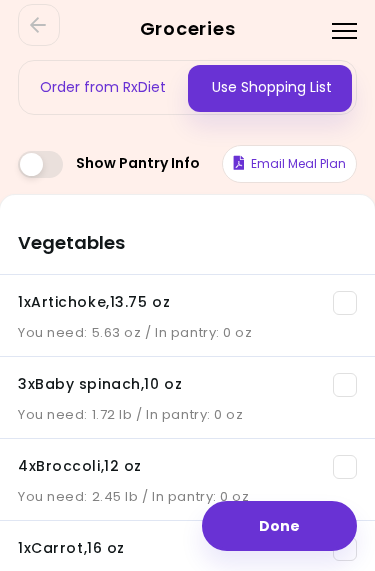 click on "Order from RxDiet" at bounding box center (103, 87) 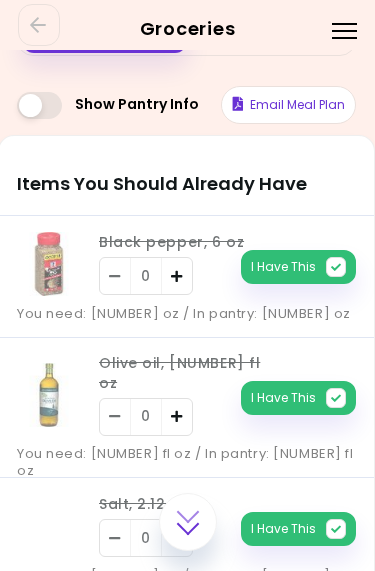 scroll, scrollTop: 60, scrollLeft: 1, axis: both 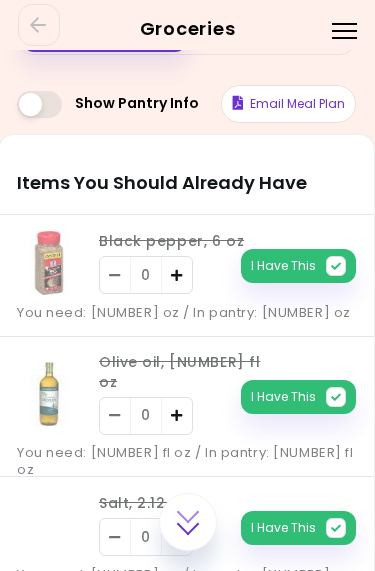 click on "I Have This" at bounding box center [298, 266] 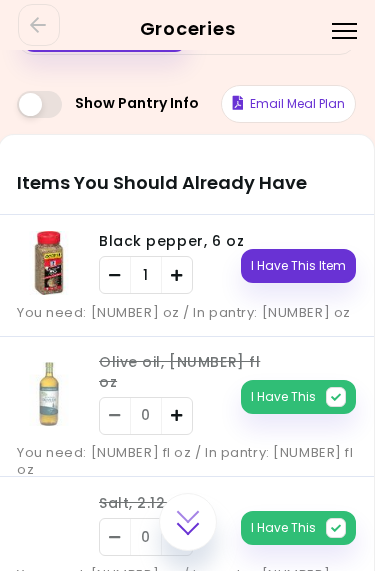 click on "I Have This" at bounding box center [298, 397] 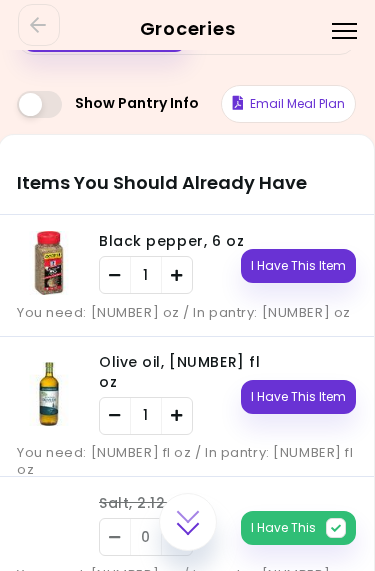 click on "I Have This" at bounding box center [298, 528] 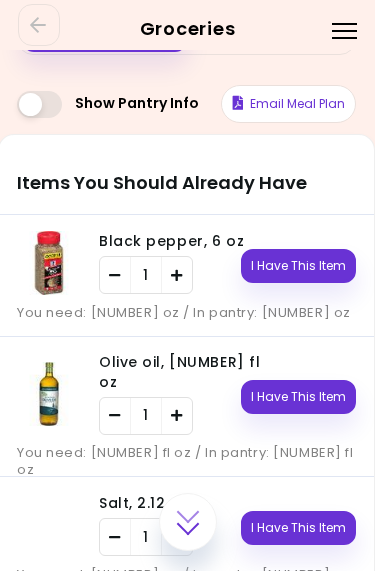 click on "I Have This Item" at bounding box center [298, 397] 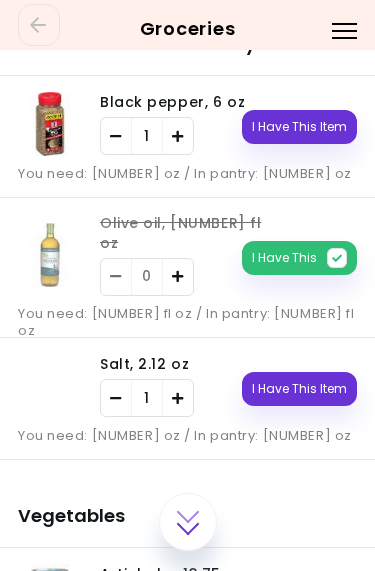 scroll, scrollTop: 199, scrollLeft: 0, axis: vertical 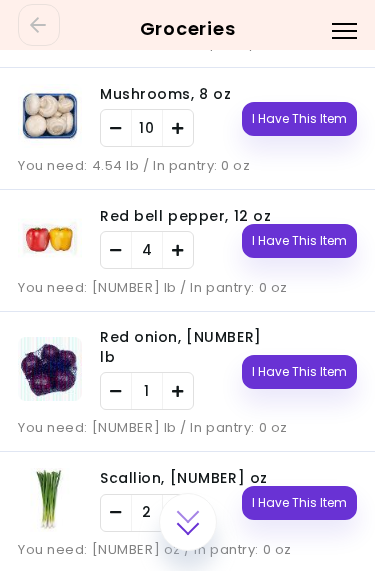 click on "I Have This Item" at bounding box center [299, 372] 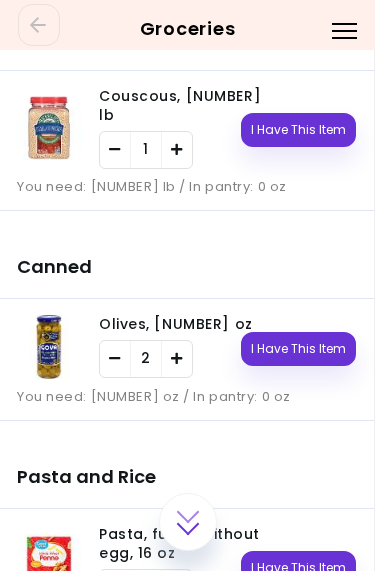 scroll, scrollTop: 3715, scrollLeft: 1, axis: both 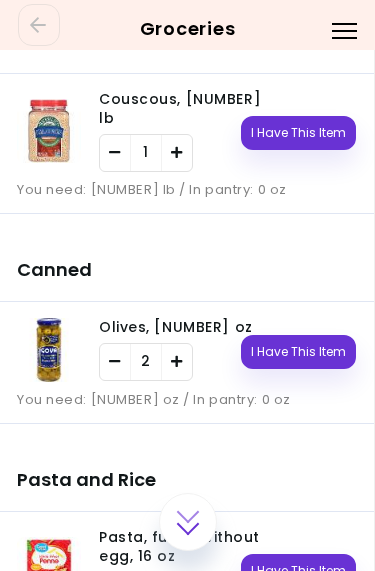 click on "I Have This Item" at bounding box center (298, 352) 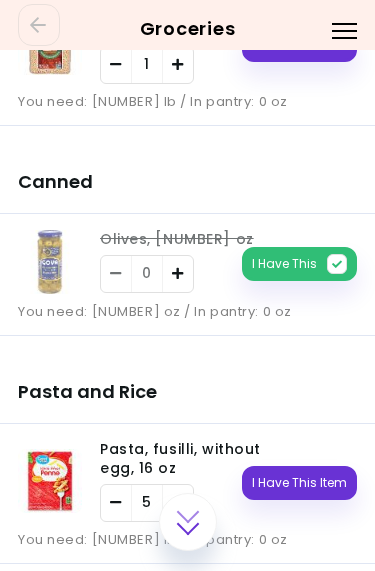 scroll, scrollTop: 3826, scrollLeft: -1, axis: both 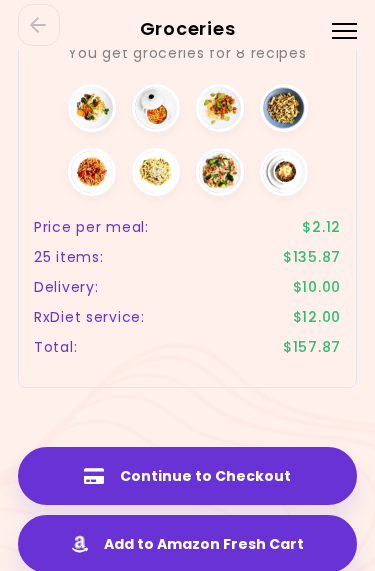 click on "Add to Amazon Fresh Cart" at bounding box center (187, 544) 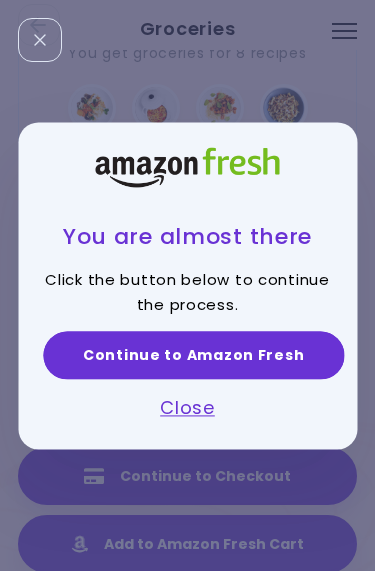 click on "Continue to Amazon Fresh" at bounding box center (193, 355) 